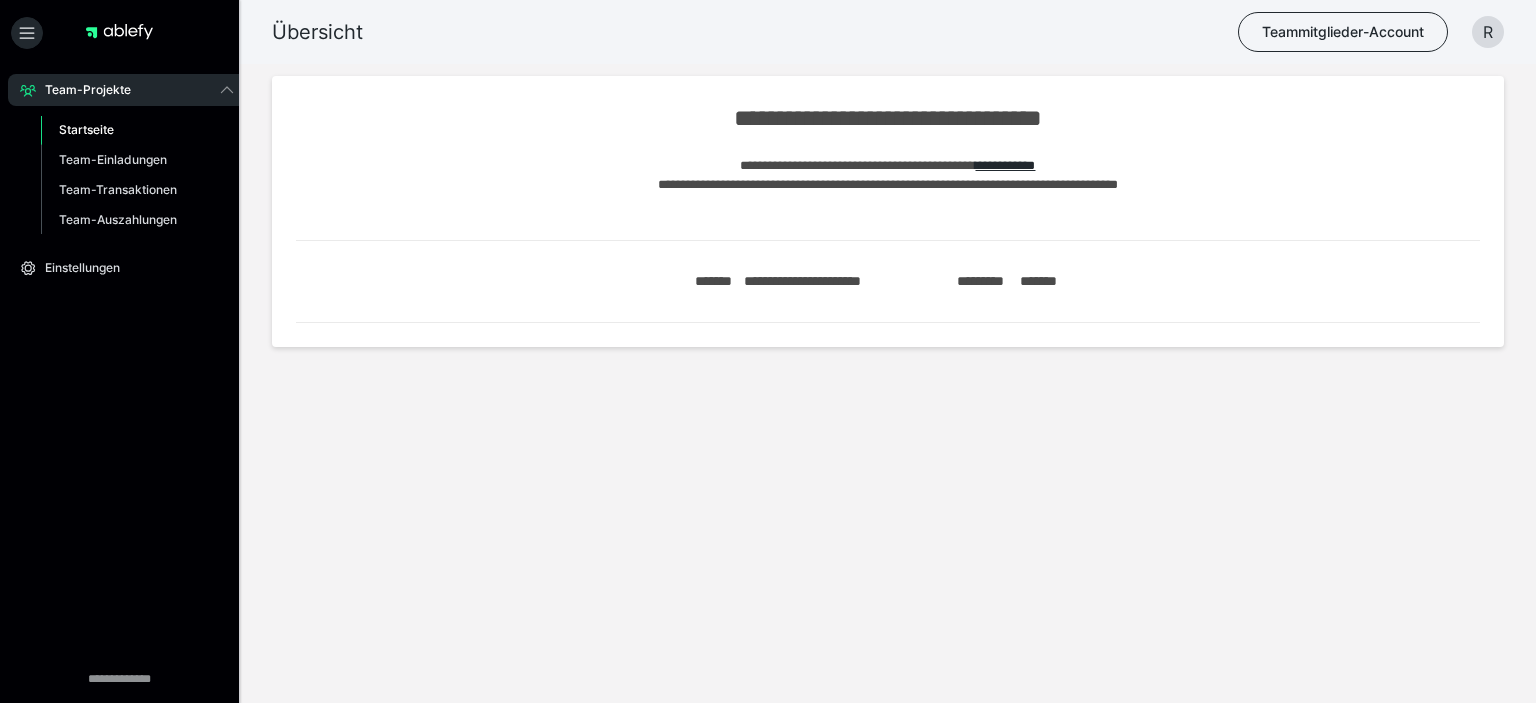 scroll, scrollTop: 0, scrollLeft: 0, axis: both 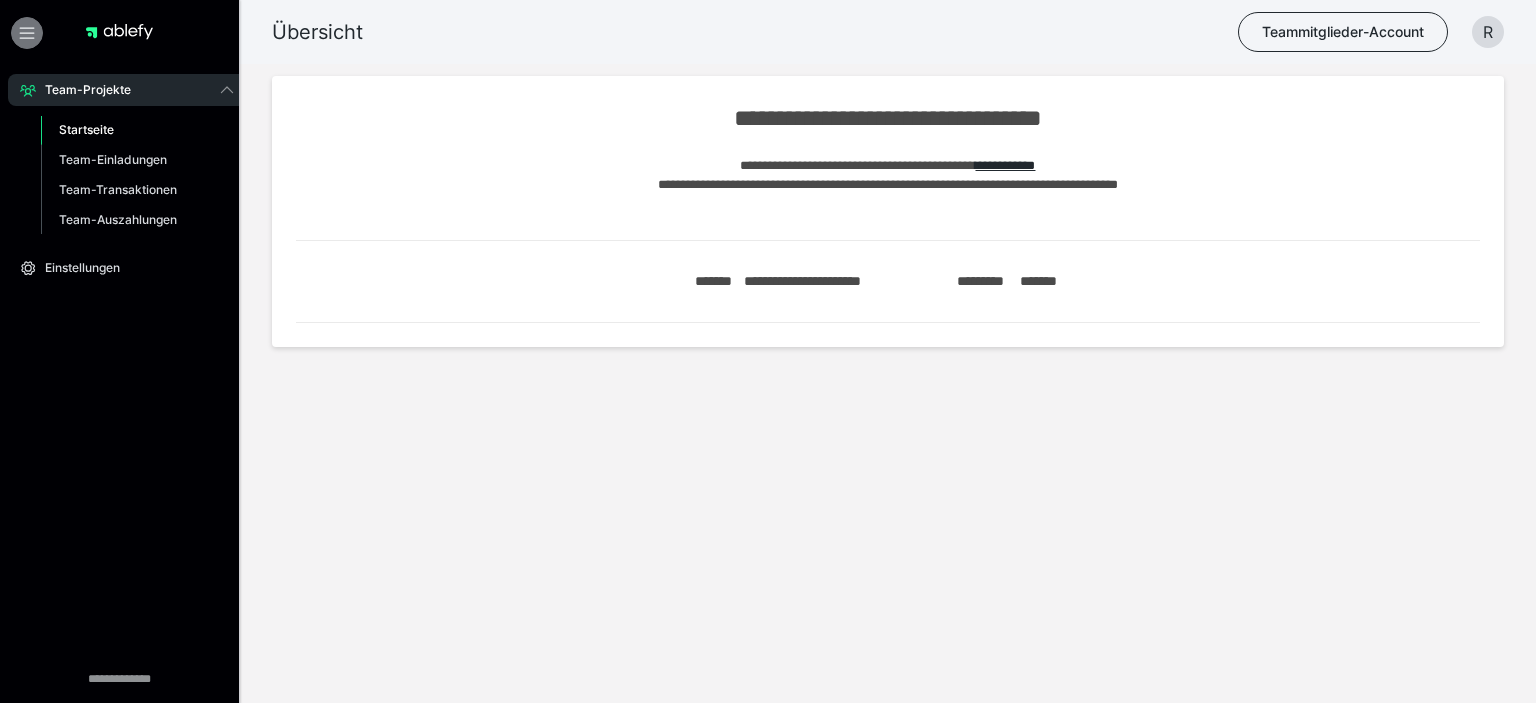 click at bounding box center [27, 33] 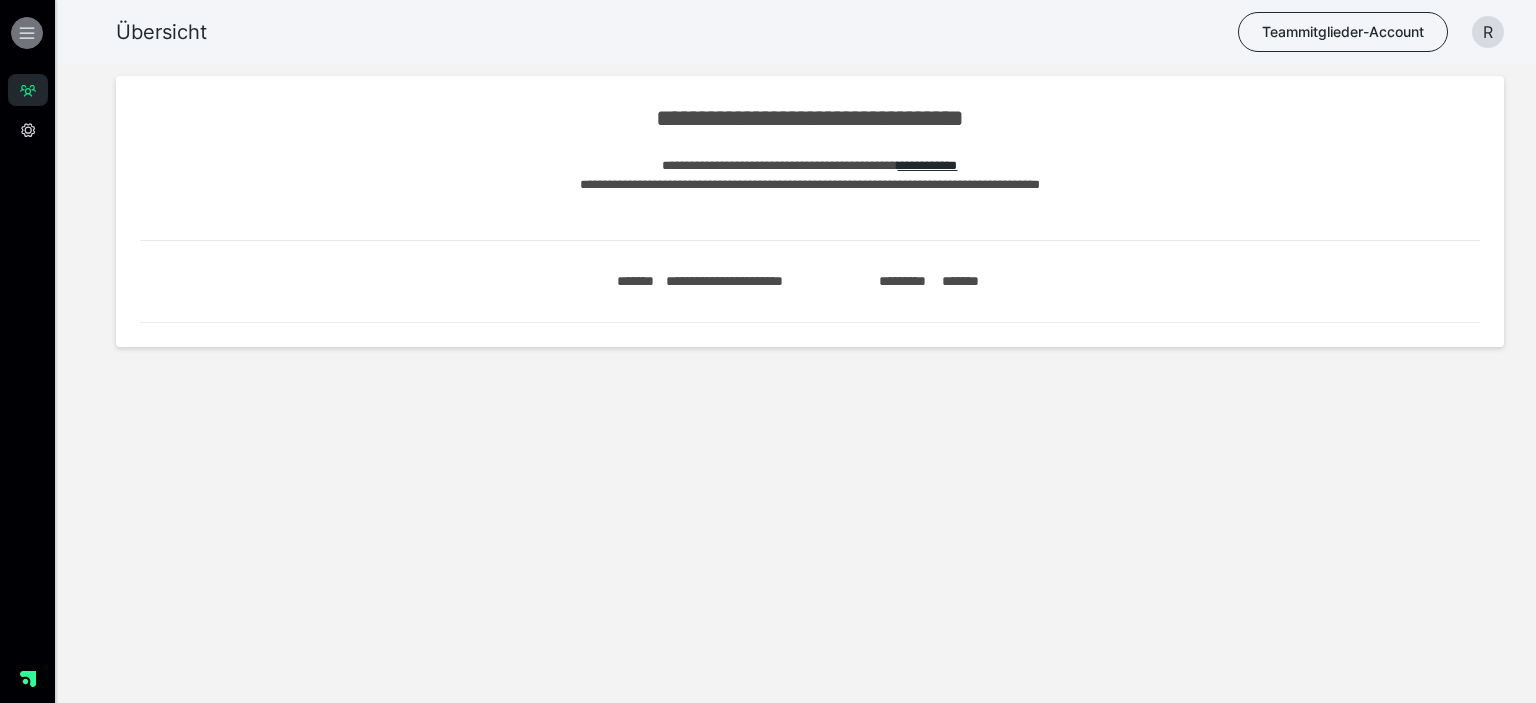 click at bounding box center [27, 33] 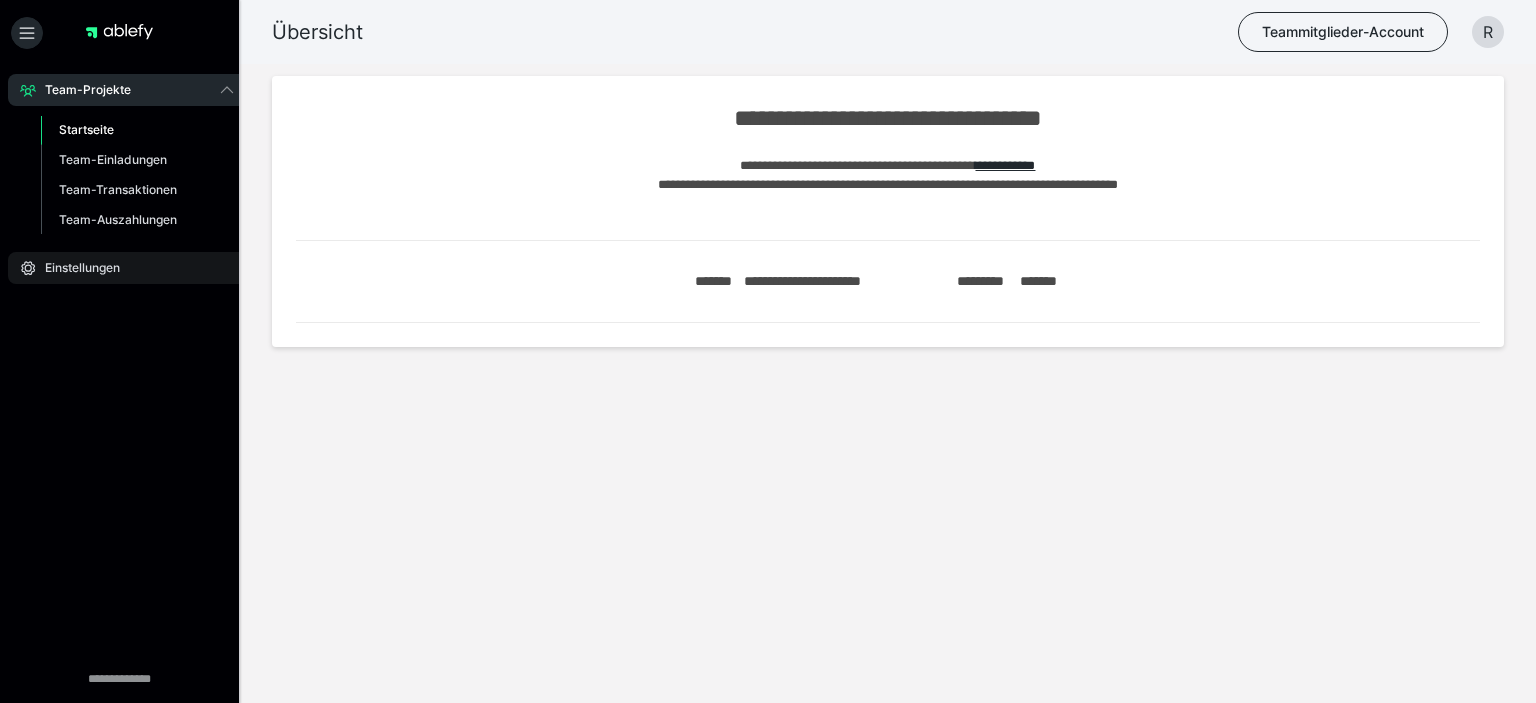 click on "Einstellungen" at bounding box center (75, 268) 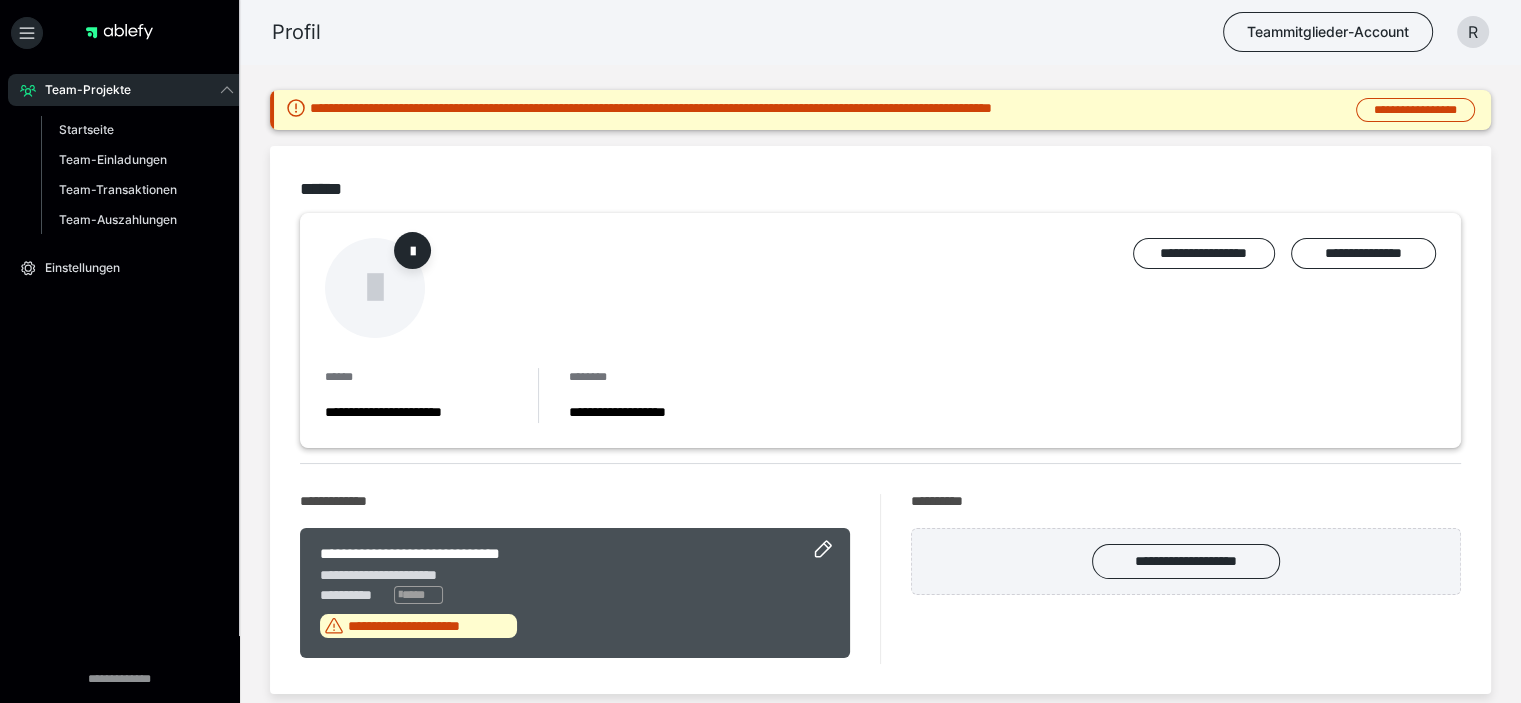 click on "Team-Projekte" at bounding box center [81, 90] 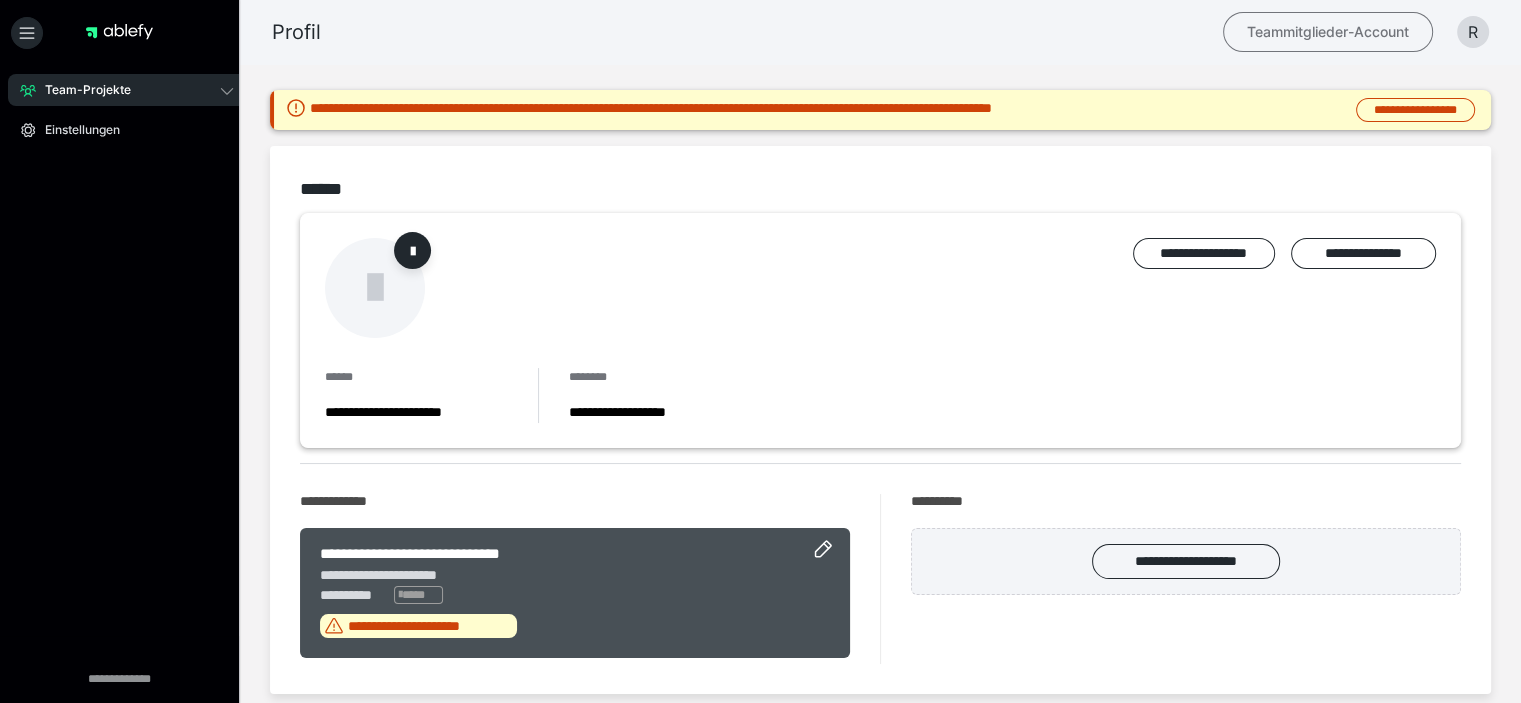 click on "Teammitglieder-Account" at bounding box center [1328, 32] 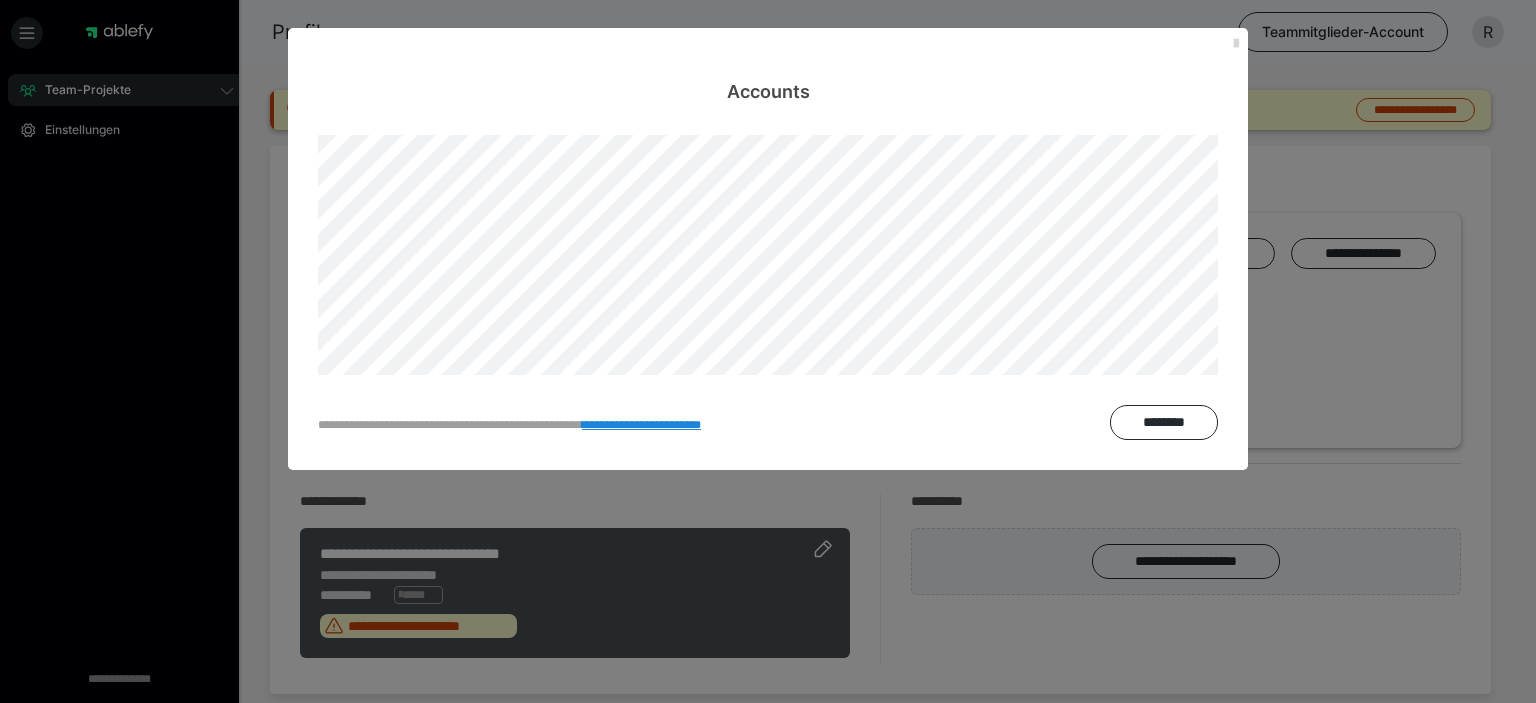 click at bounding box center (1236, 44) 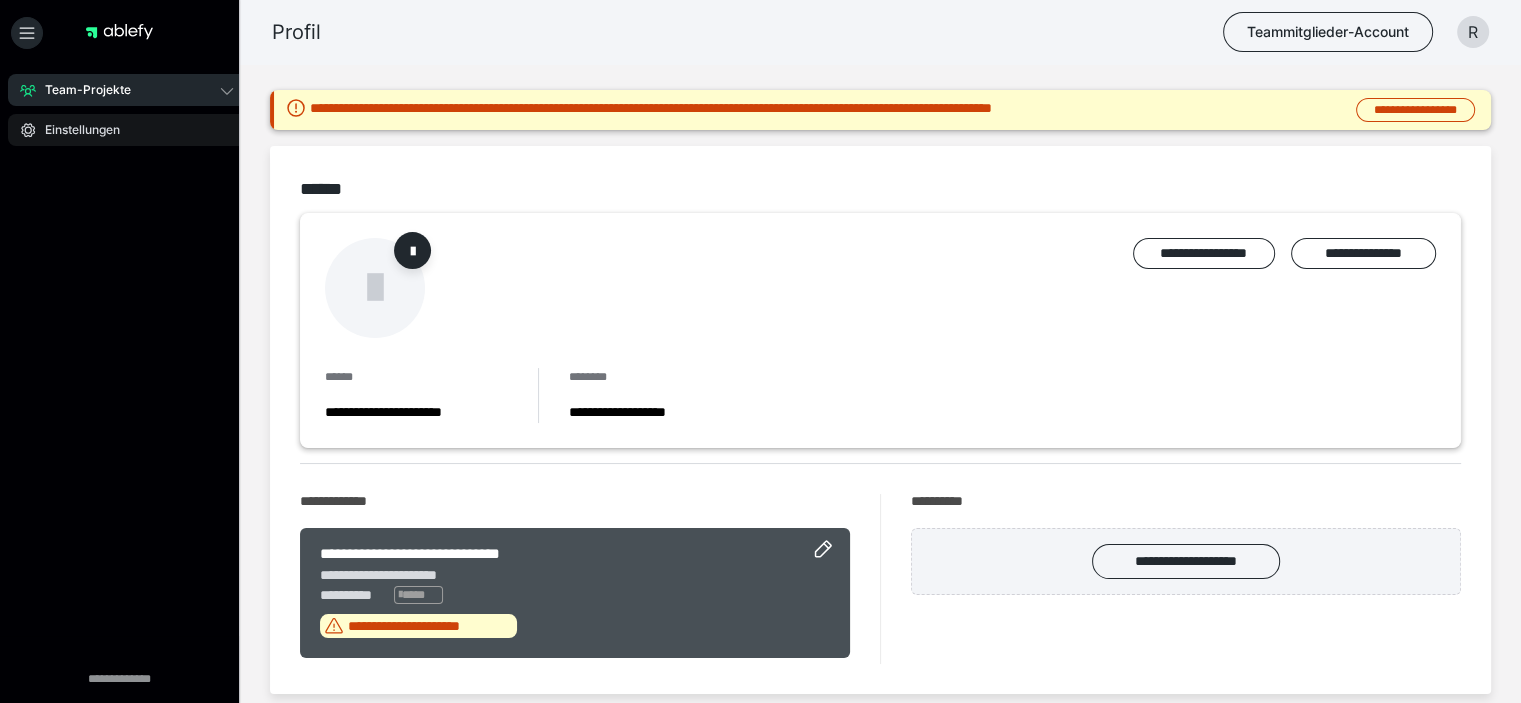 click on "Einstellungen" at bounding box center (75, 130) 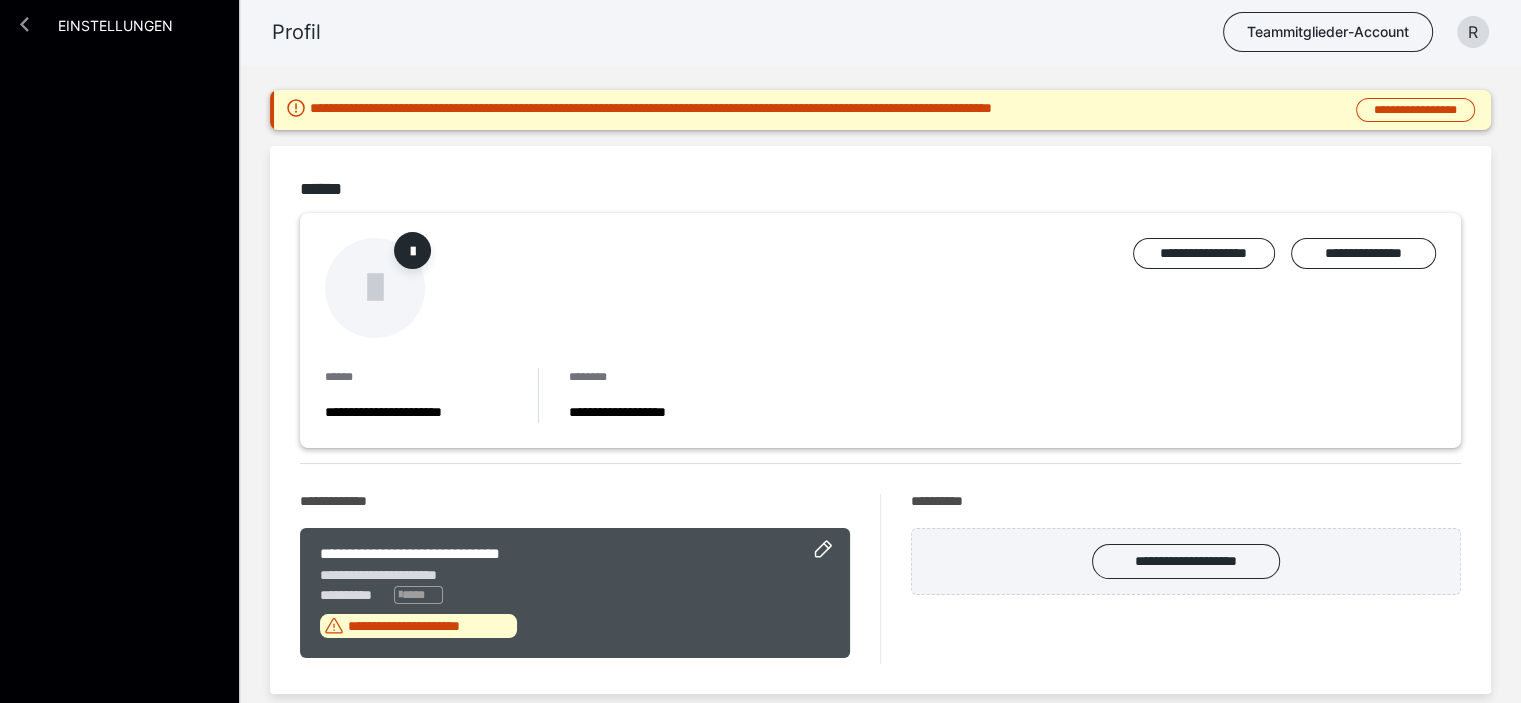 click at bounding box center (24, 24) 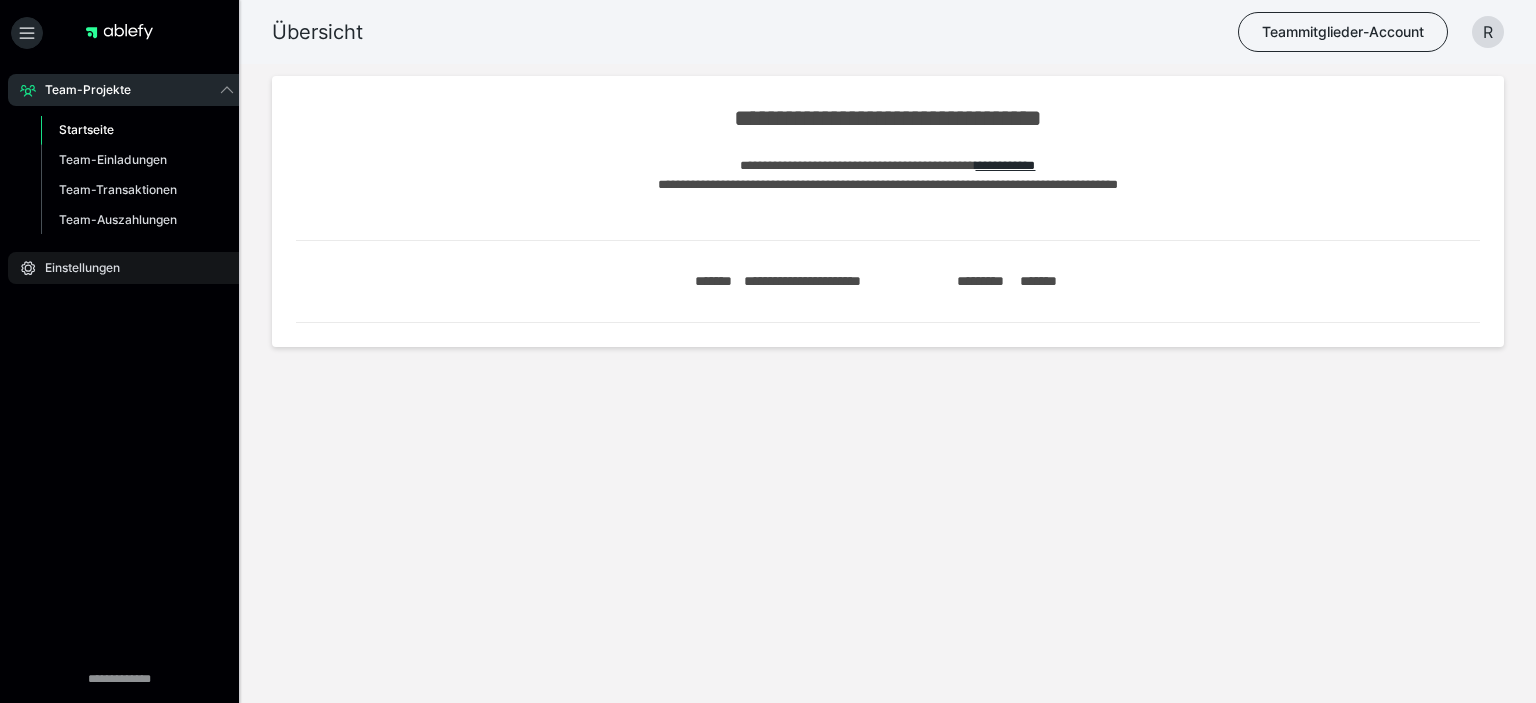 click on "Einstellungen" at bounding box center (75, 268) 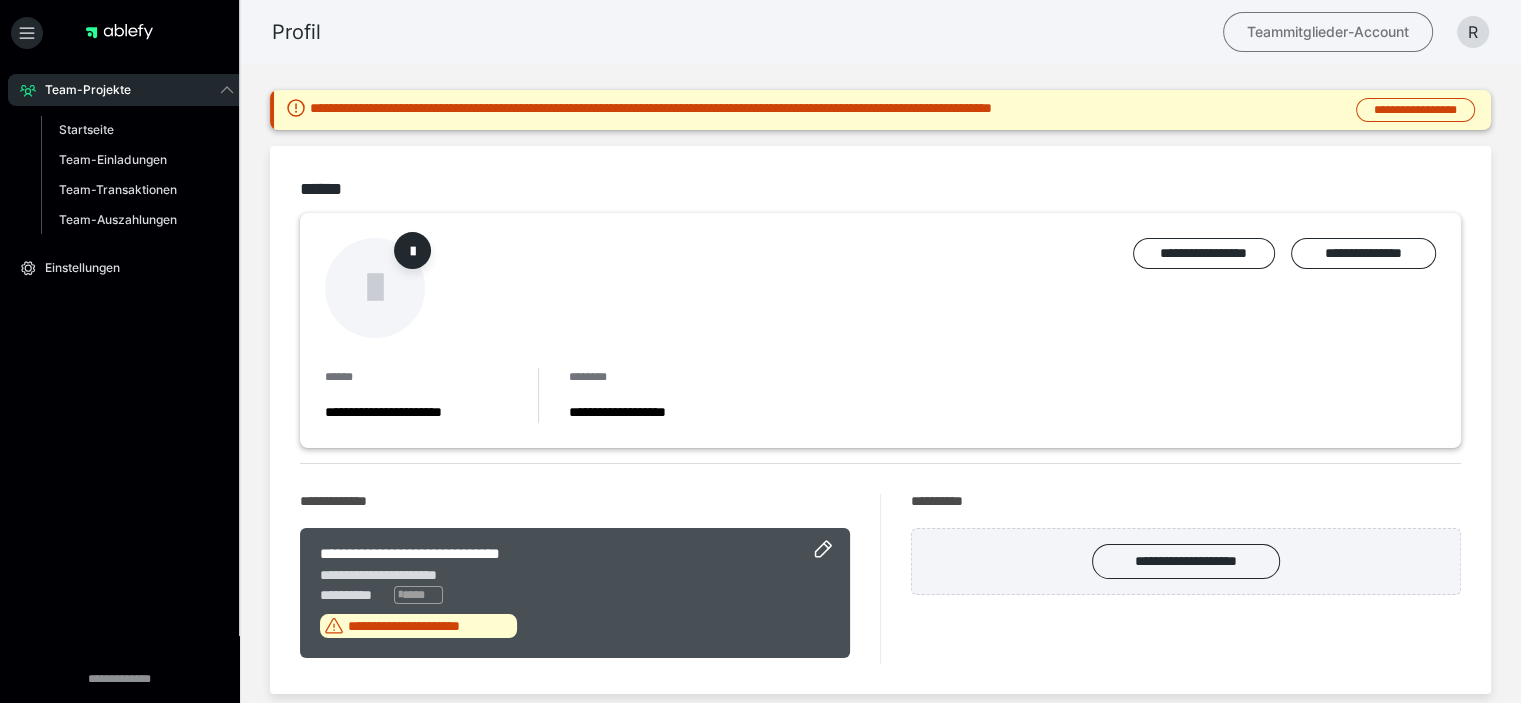 click on "Teammitglieder-Account" at bounding box center (1328, 32) 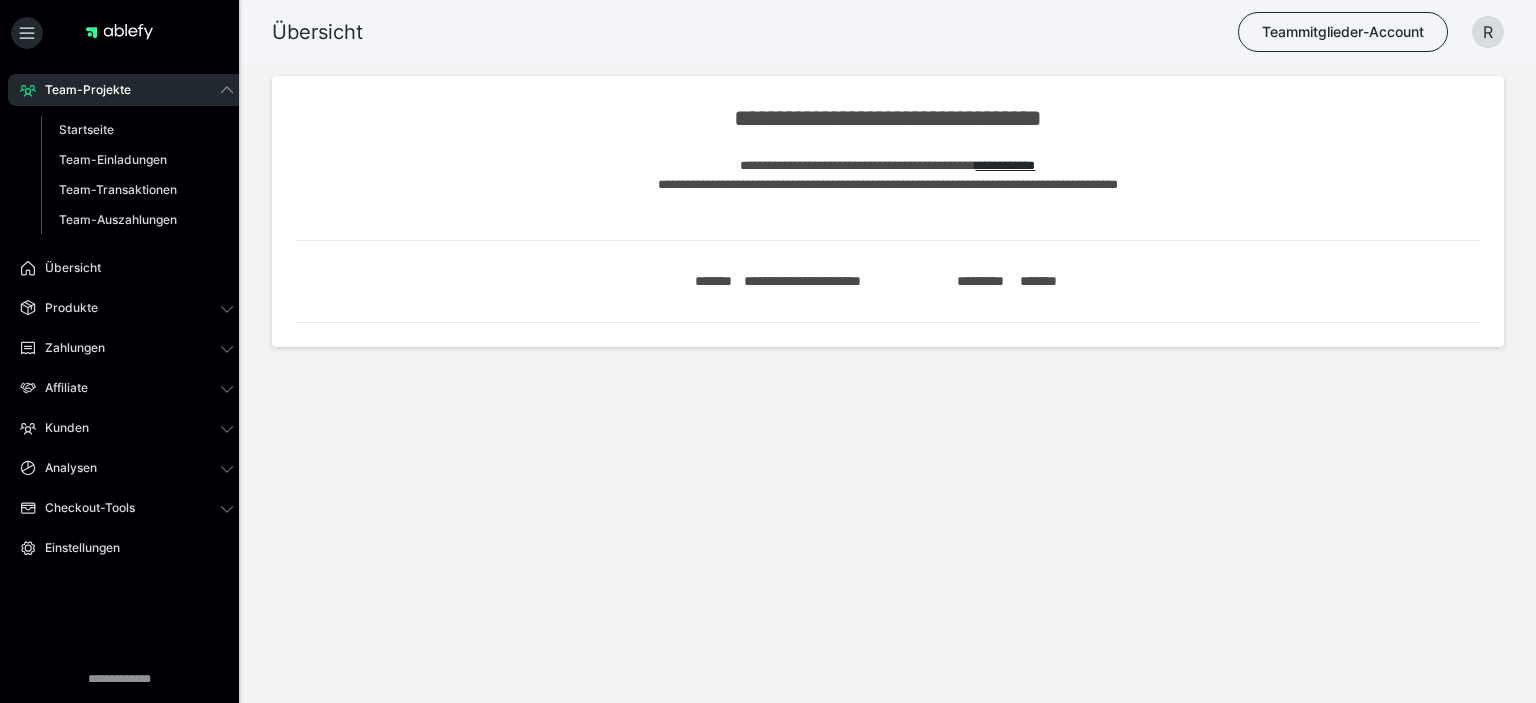 scroll, scrollTop: 0, scrollLeft: 0, axis: both 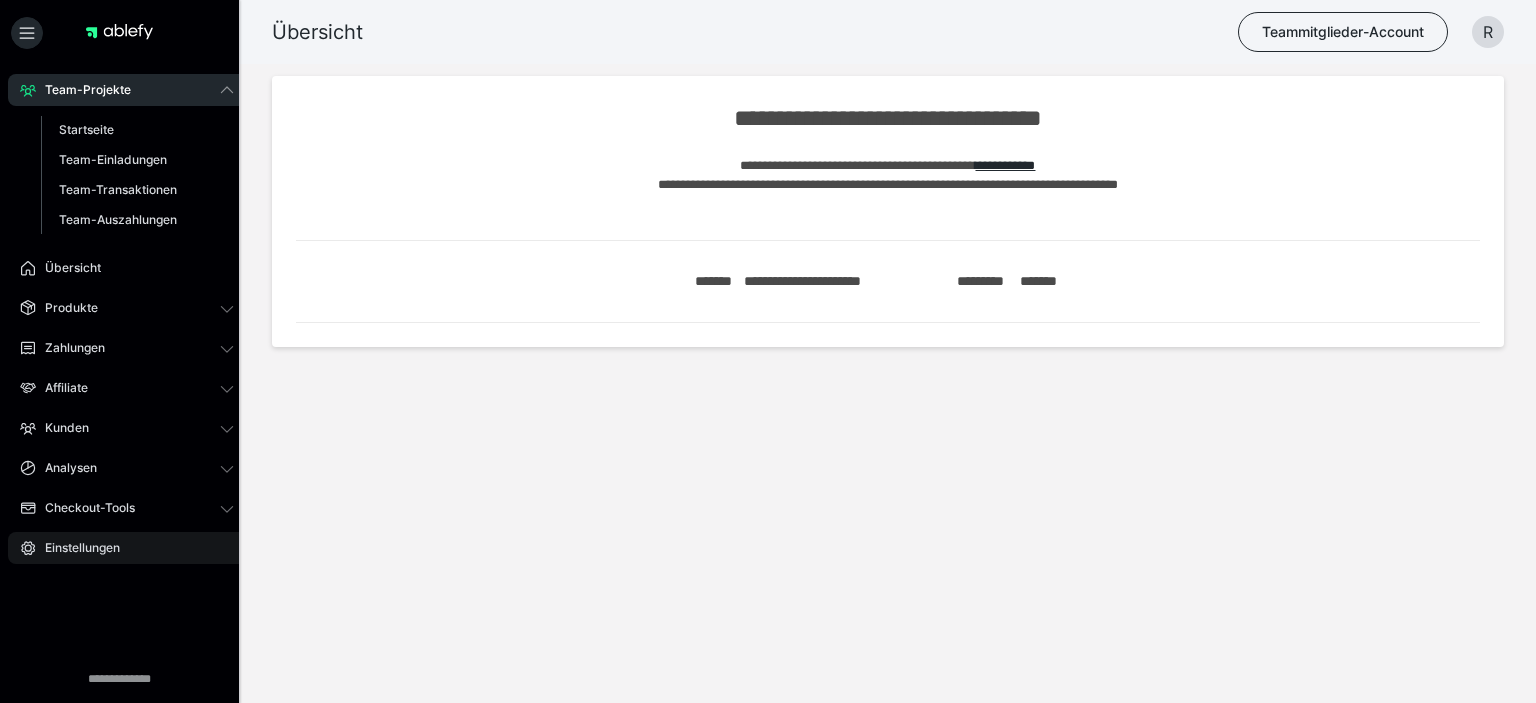 click on "Einstellungen" at bounding box center (75, 548) 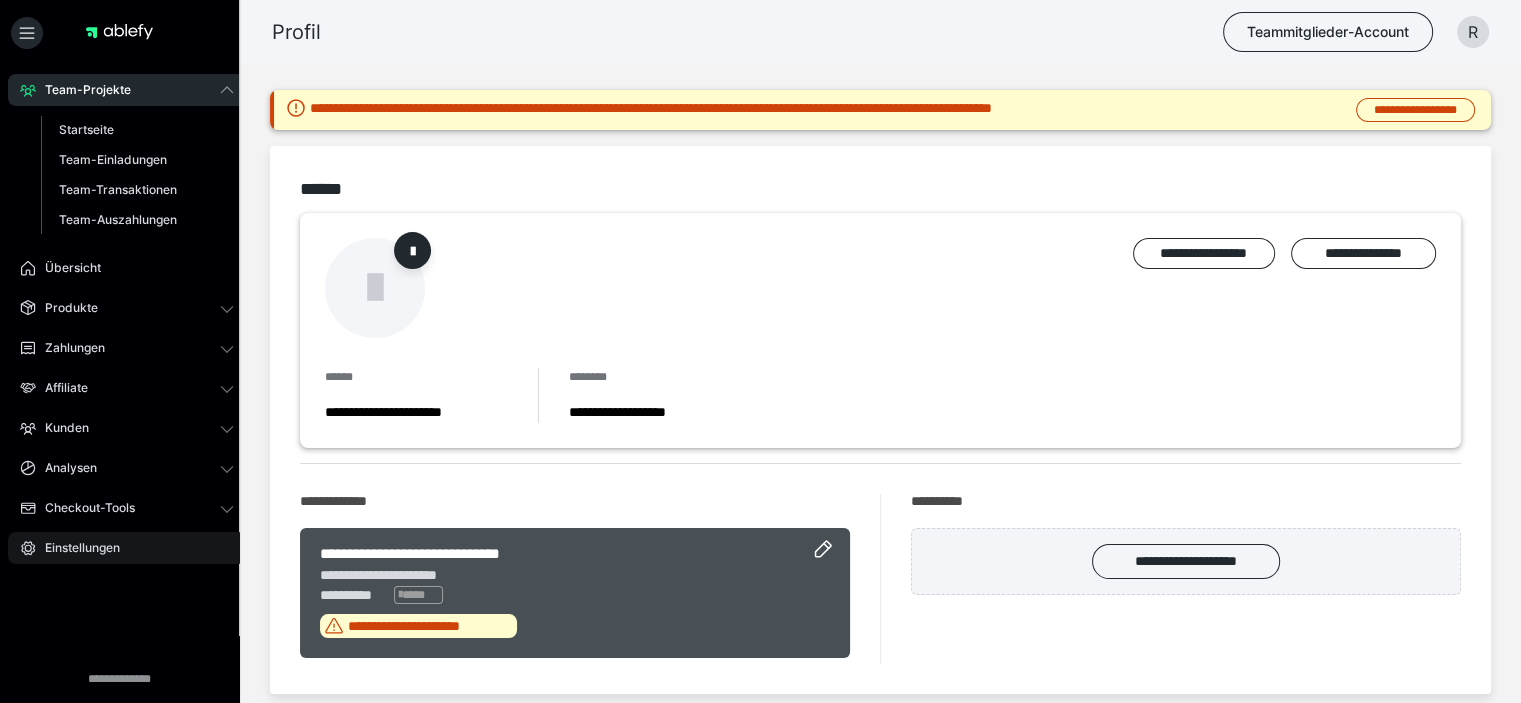 click on "Einstellungen" at bounding box center [75, 548] 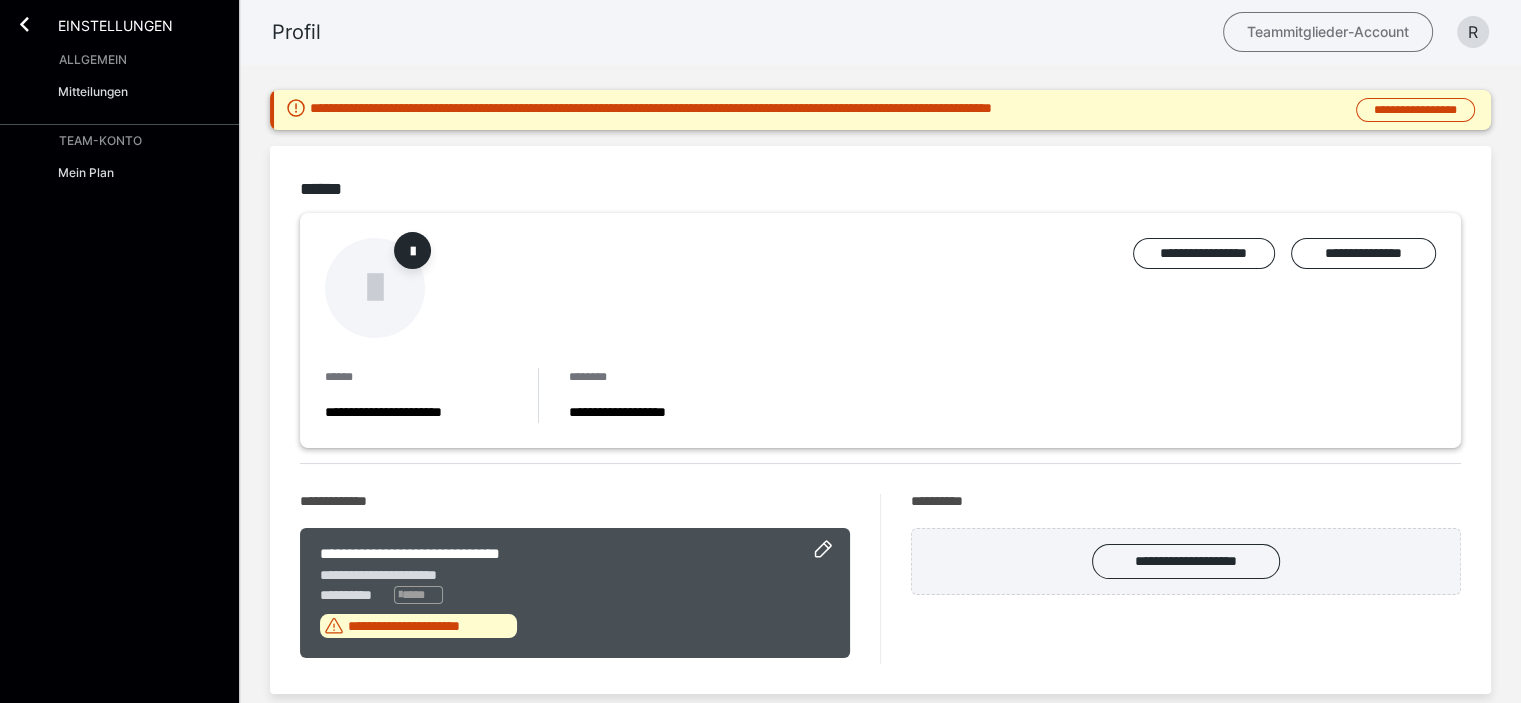 click on "Teammitglieder-Account" at bounding box center (1328, 32) 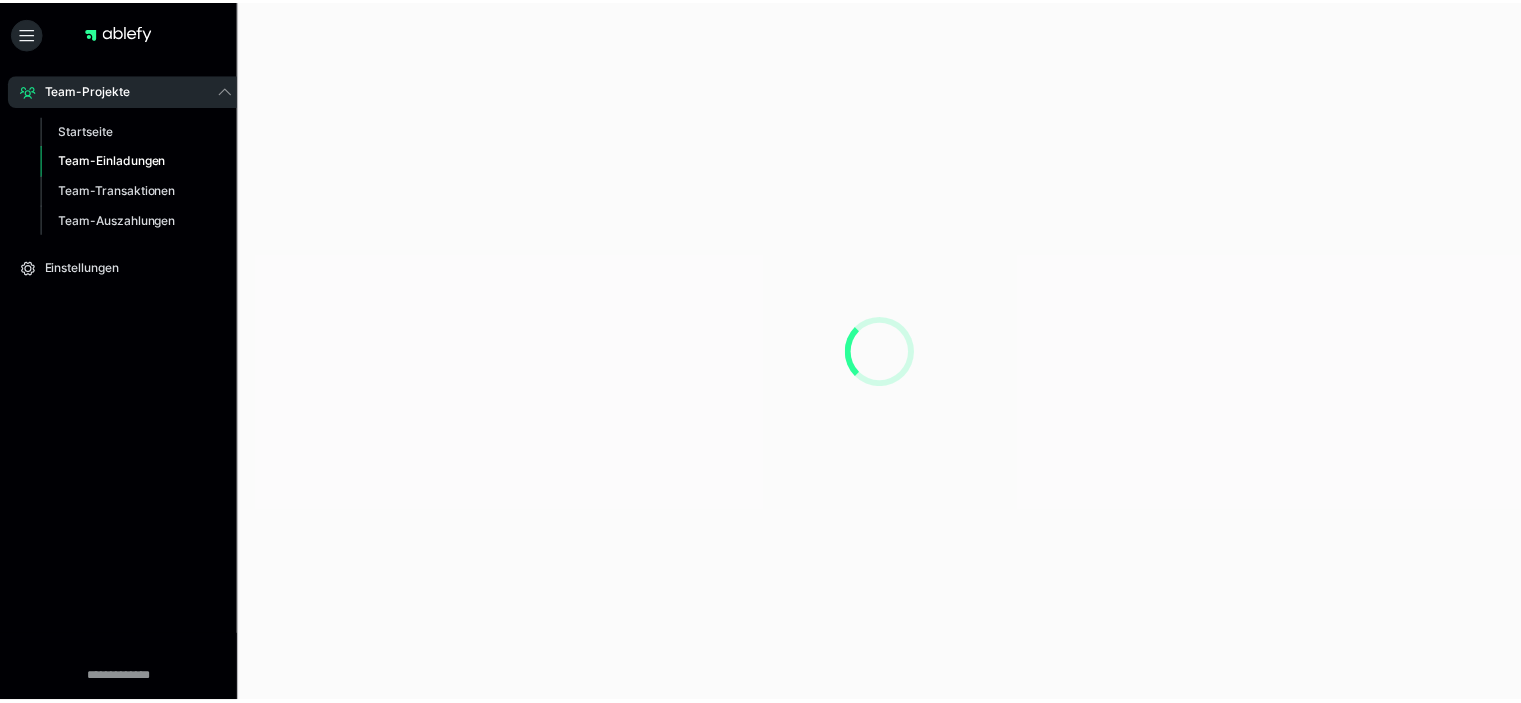 scroll, scrollTop: 0, scrollLeft: 0, axis: both 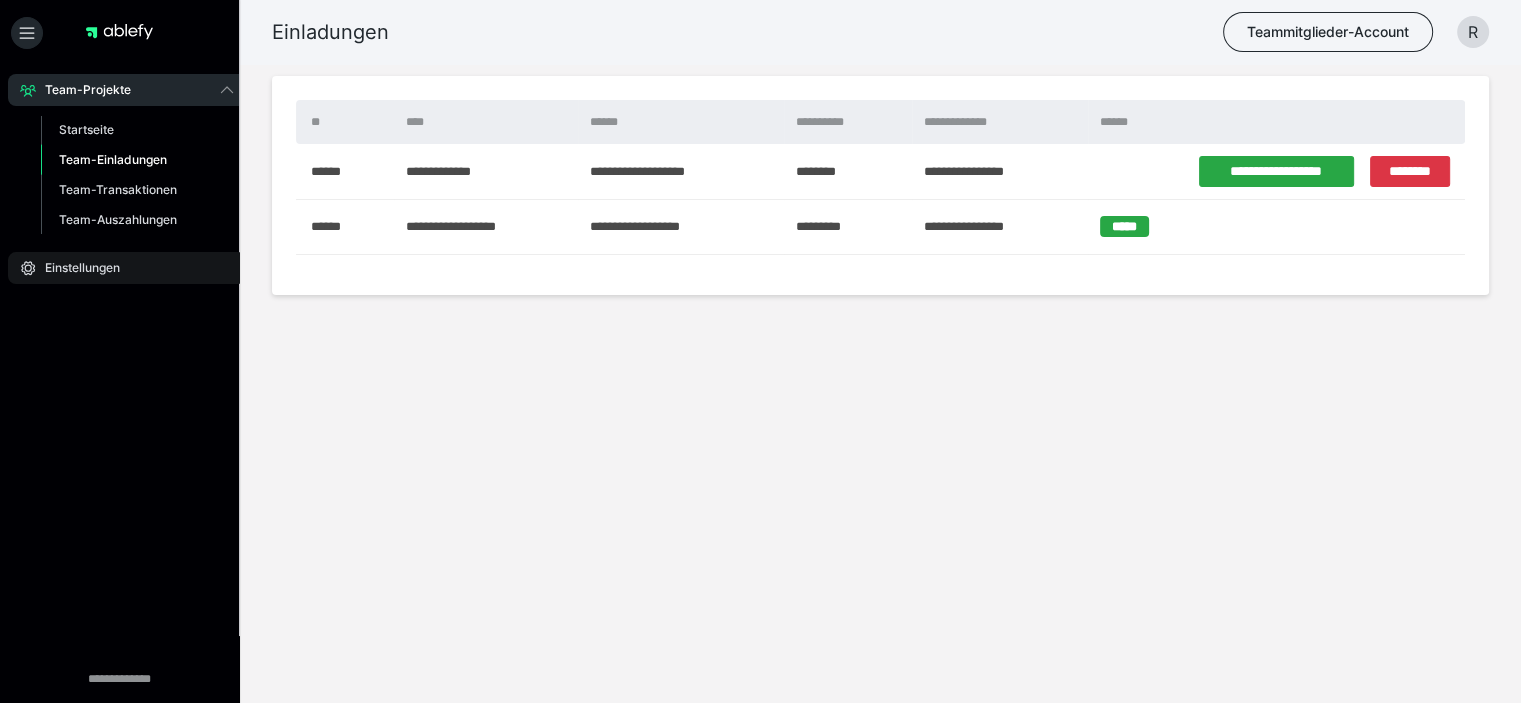 click on "Einstellungen" at bounding box center (75, 268) 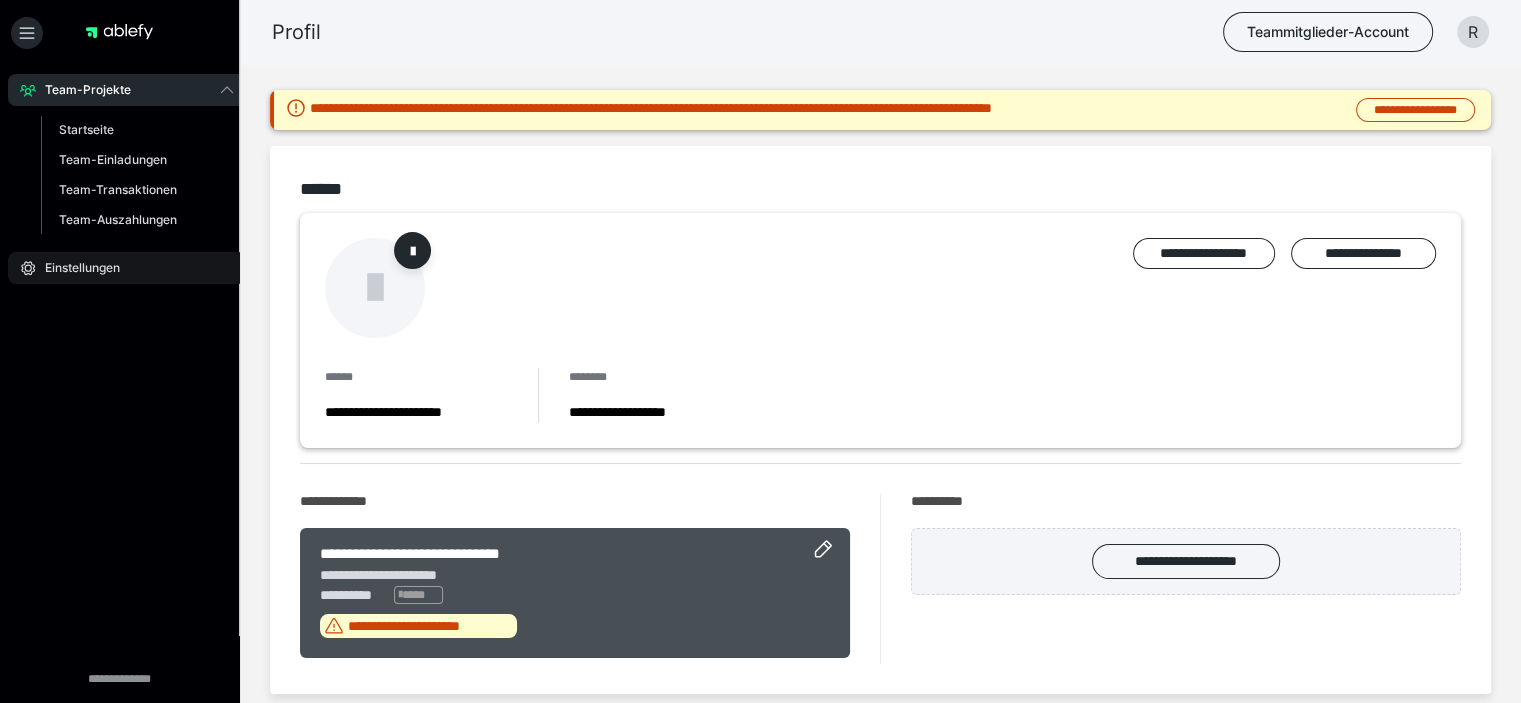 click 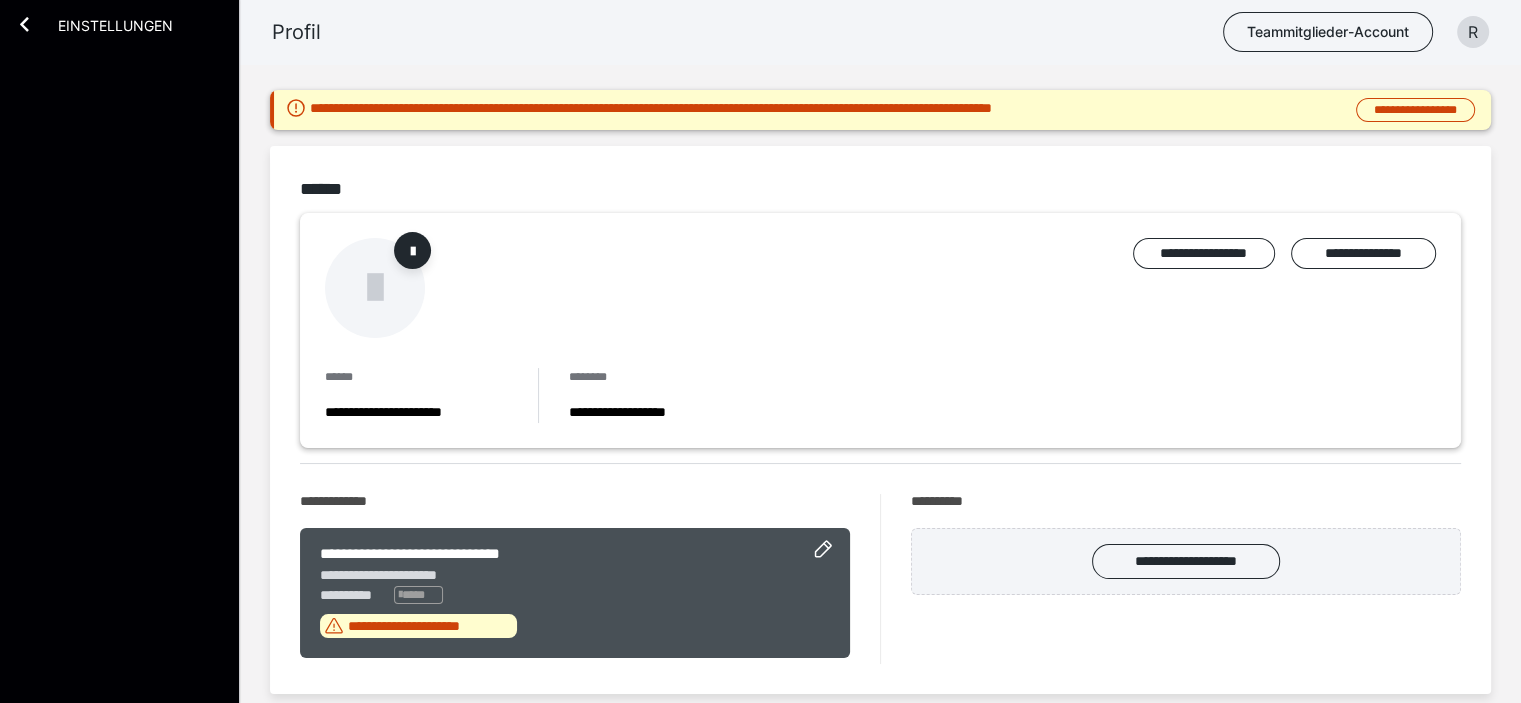 click on "Einstellungen" at bounding box center (101, 24) 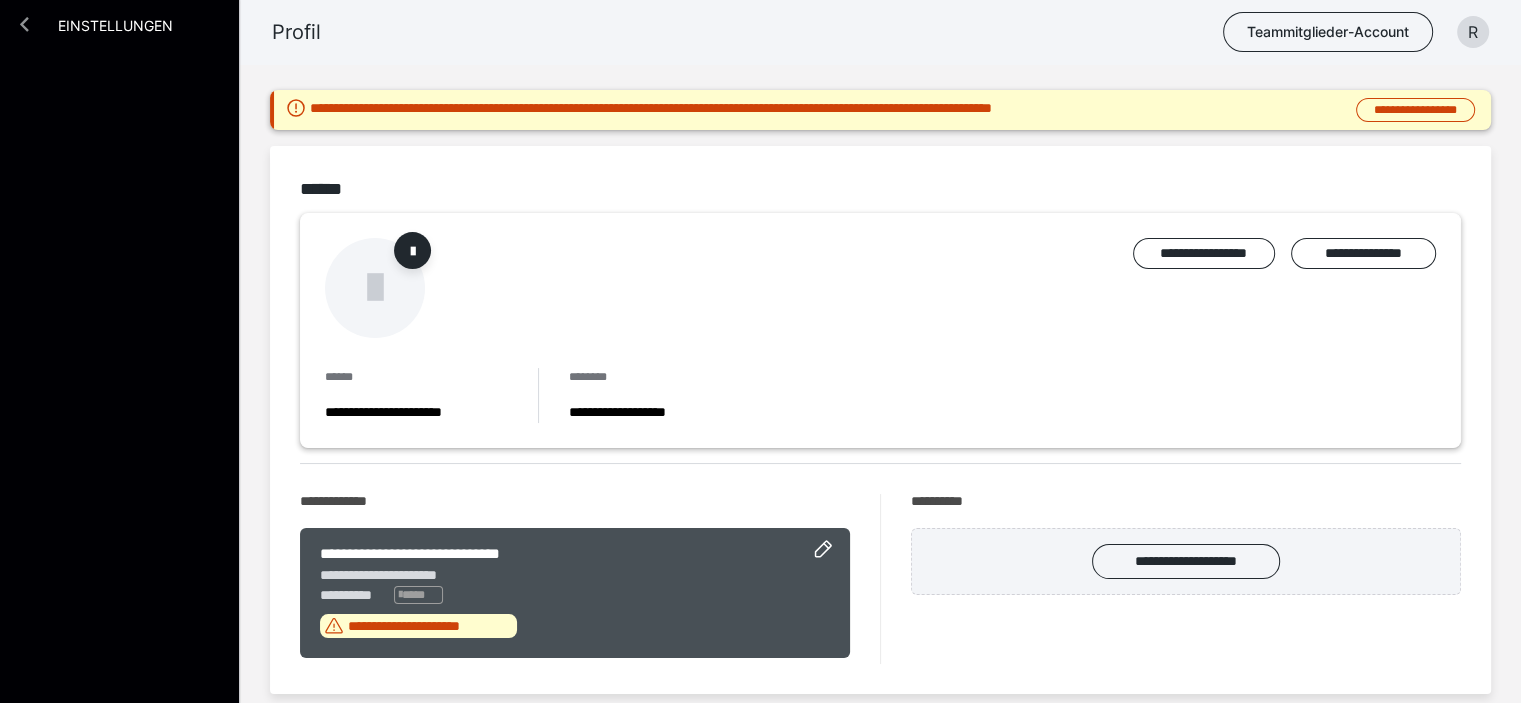 click at bounding box center (24, 24) 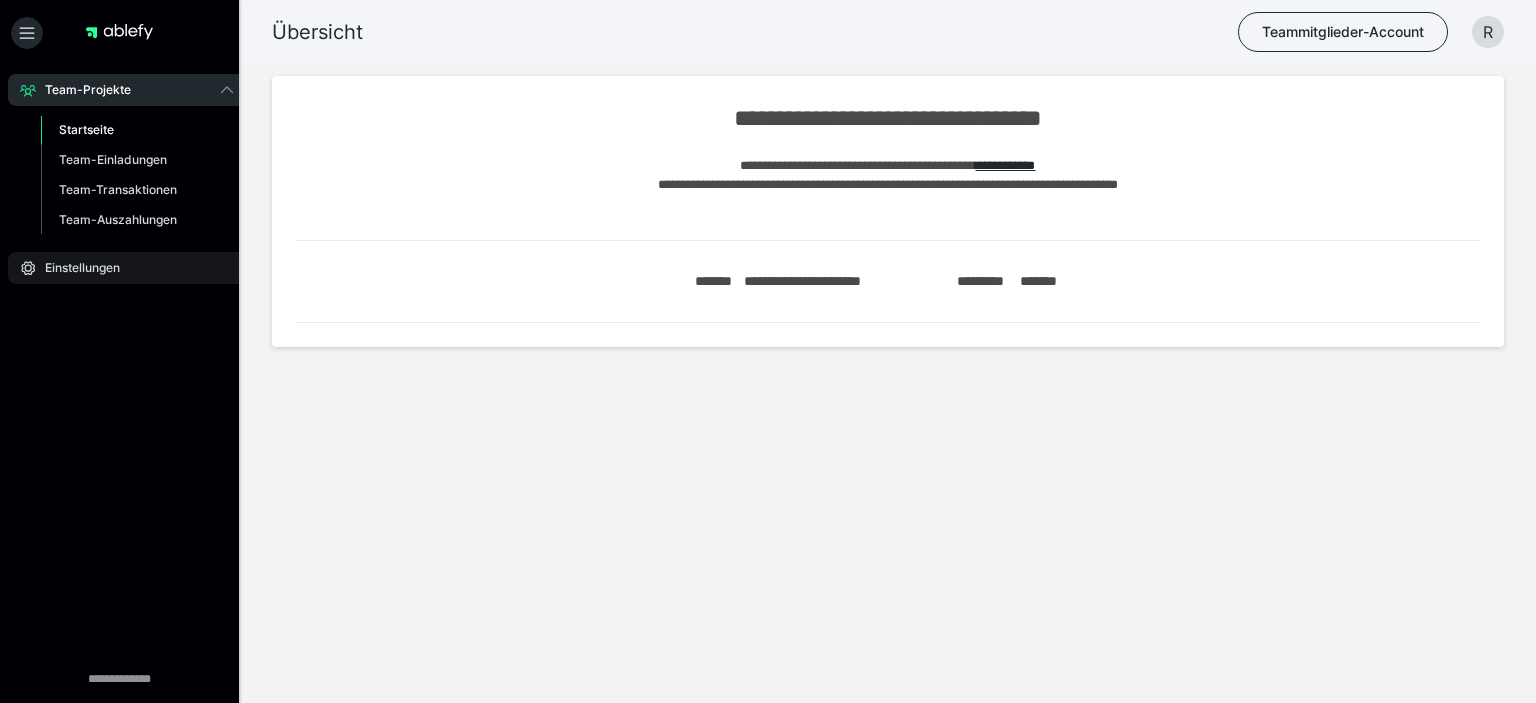 click on "Einstellungen" at bounding box center (75, 268) 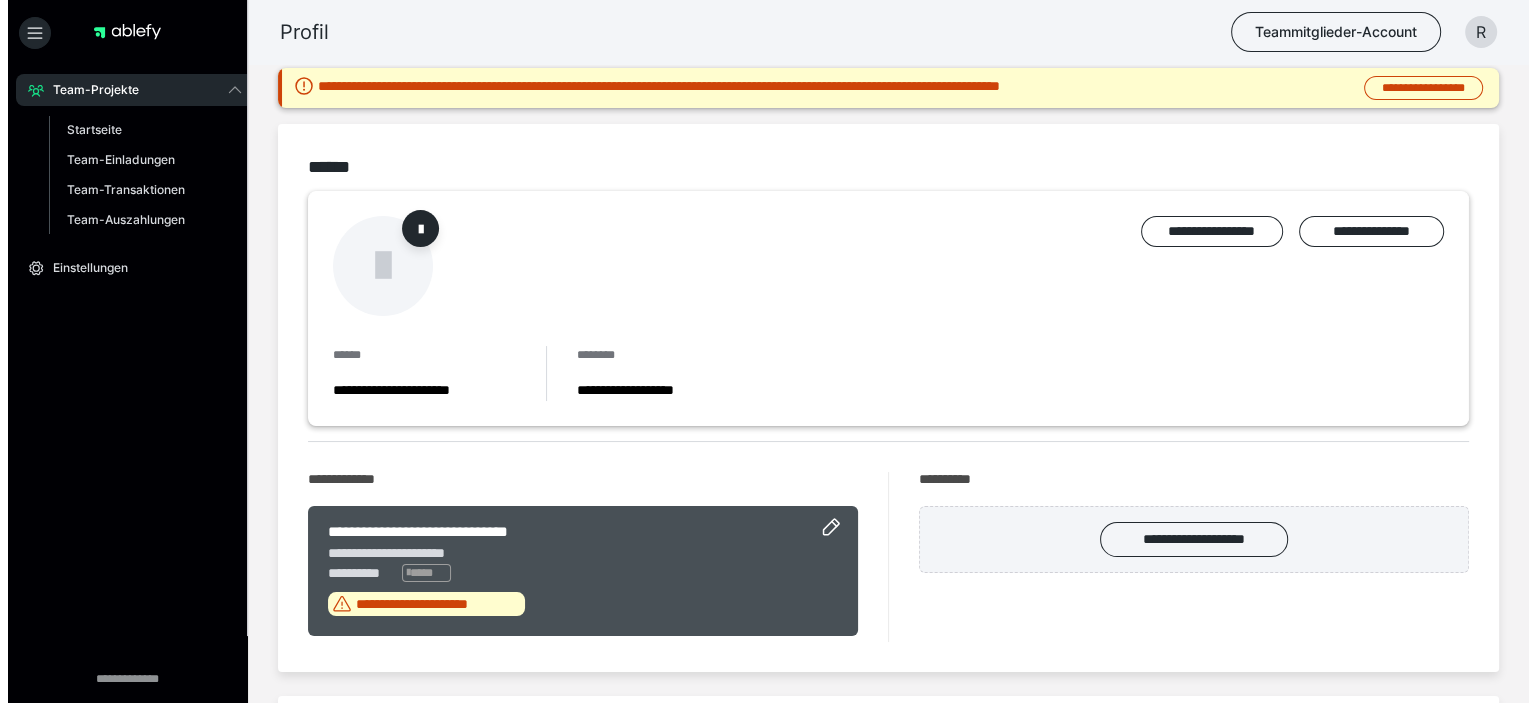 scroll, scrollTop: 0, scrollLeft: 0, axis: both 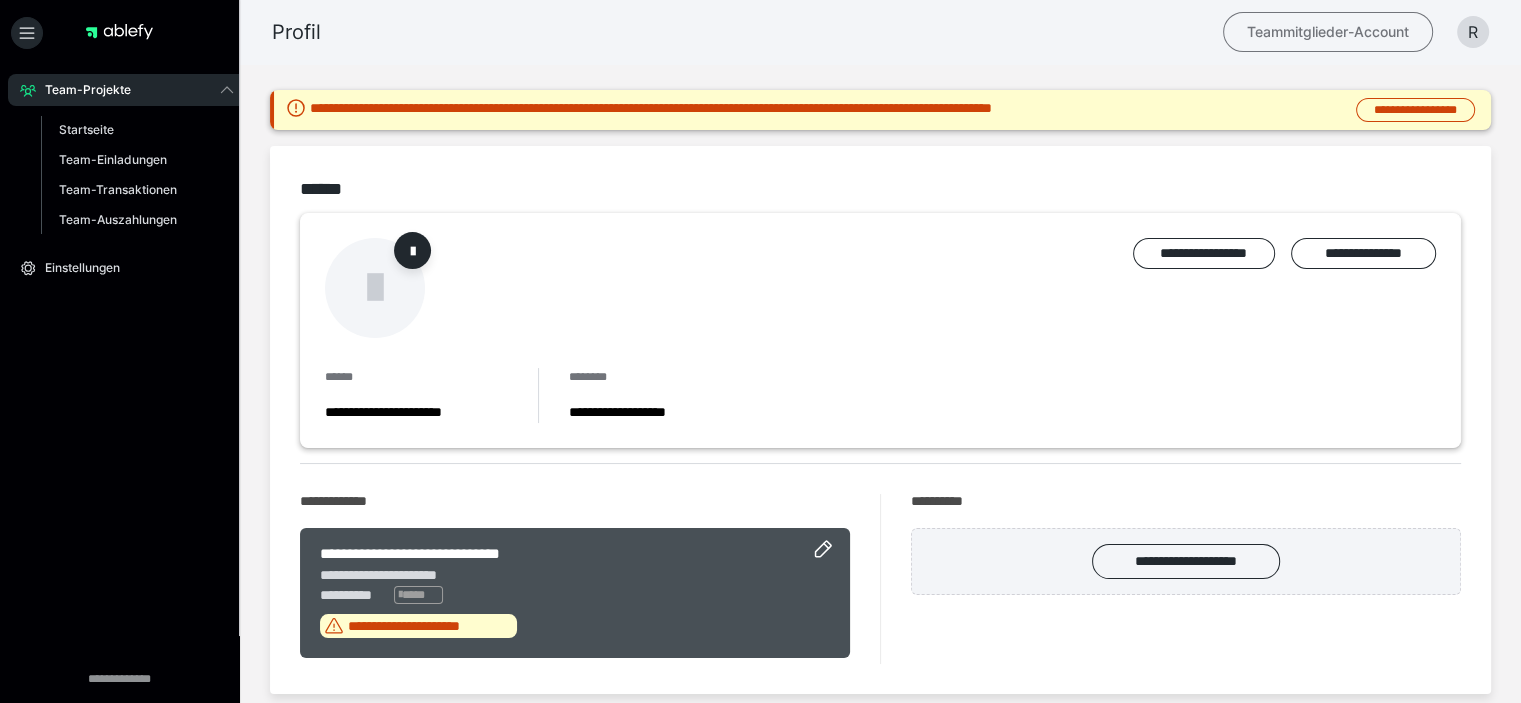 click on "Teammitglieder-Account" at bounding box center (1328, 32) 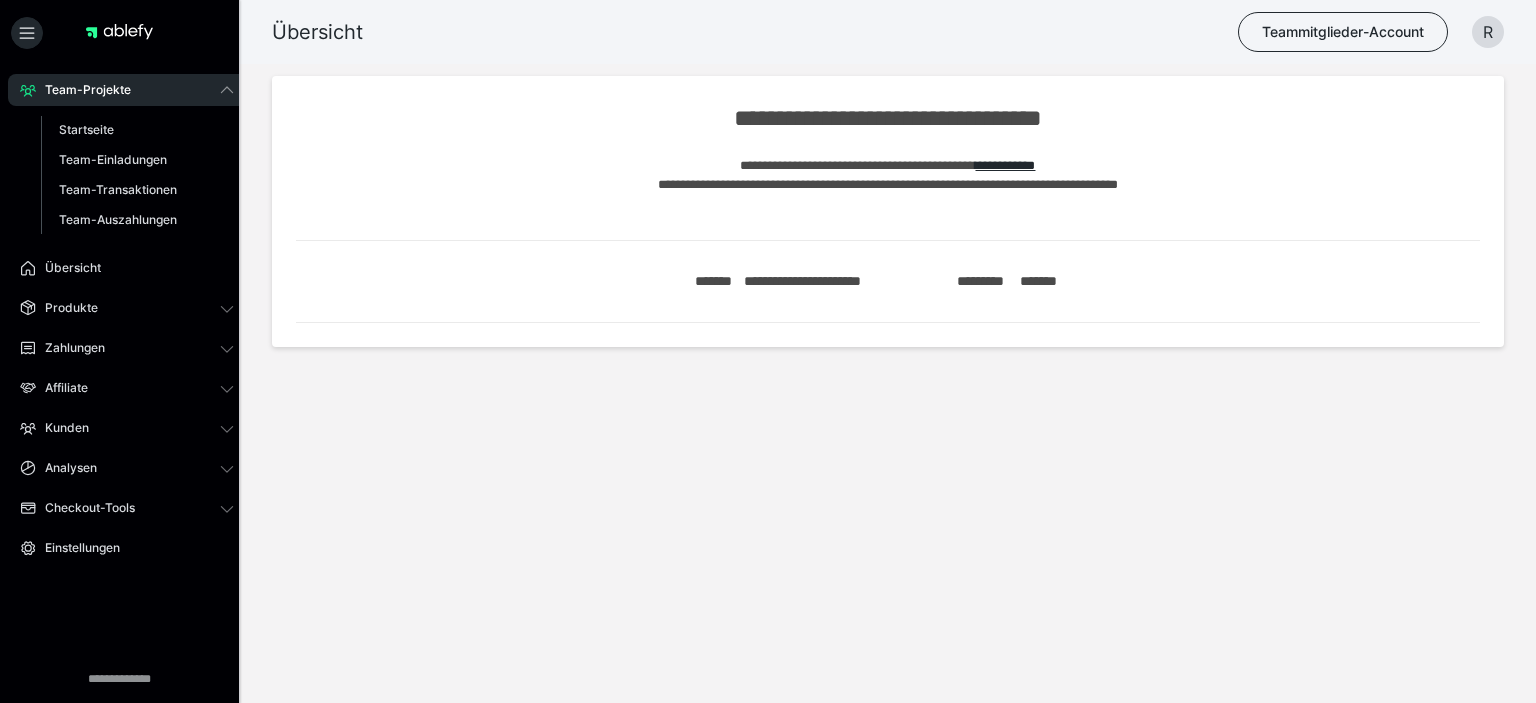 scroll, scrollTop: 0, scrollLeft: 0, axis: both 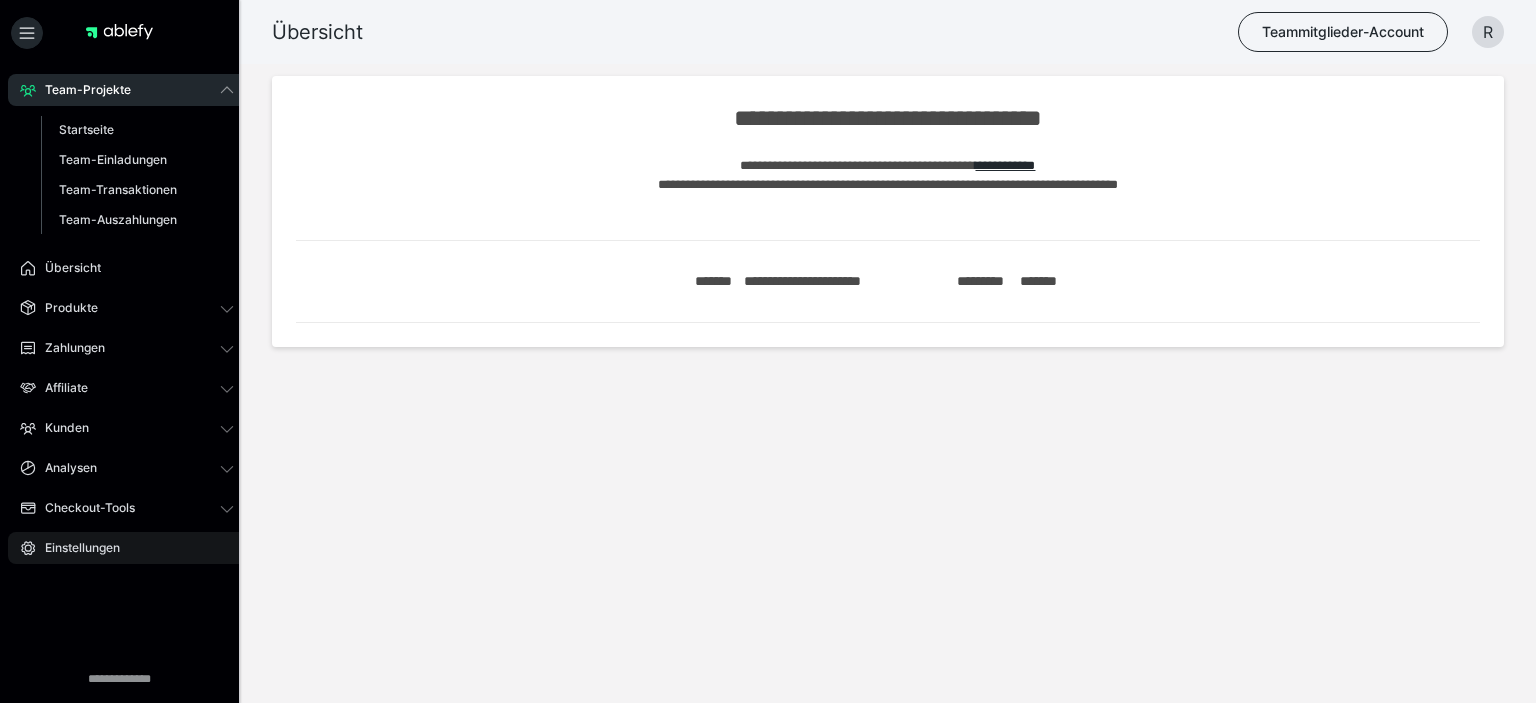 click on "Einstellungen" at bounding box center (75, 548) 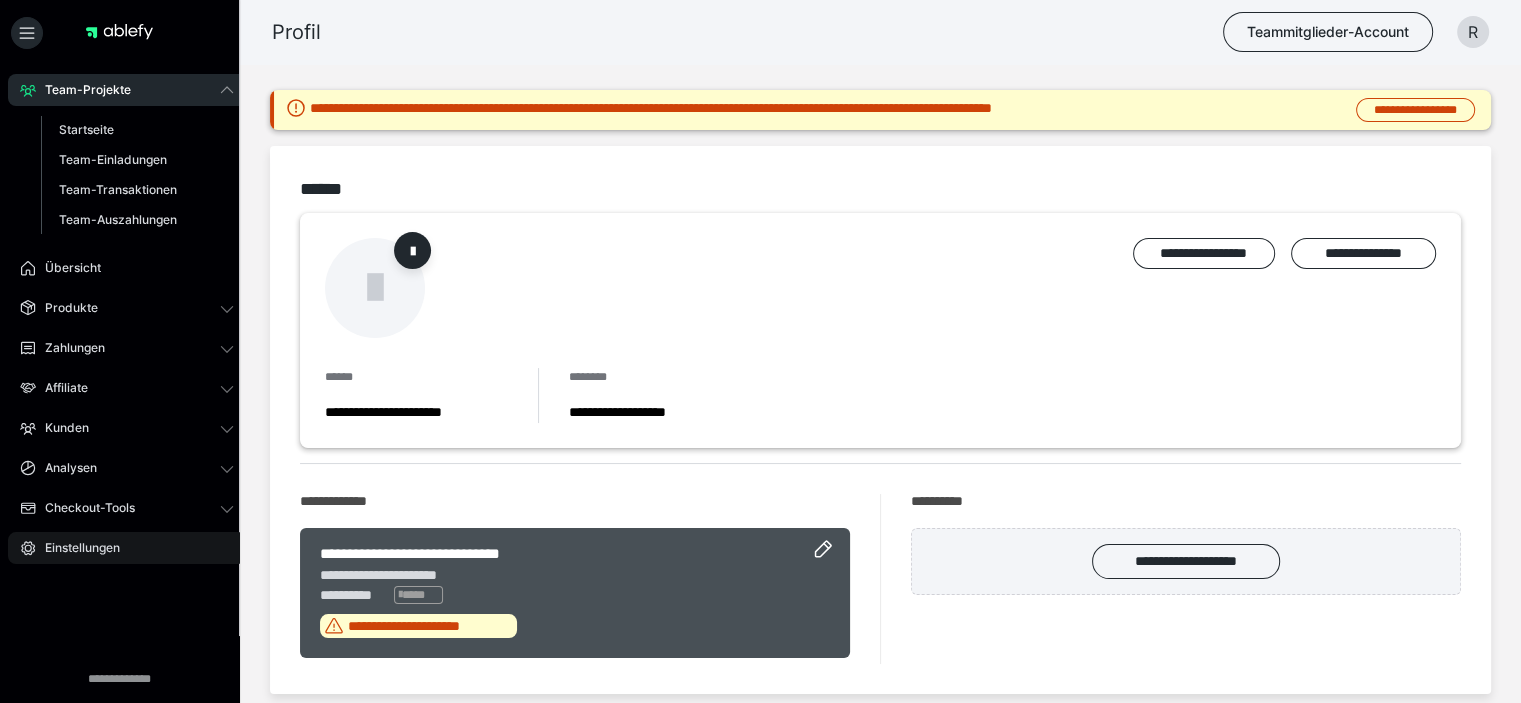 click 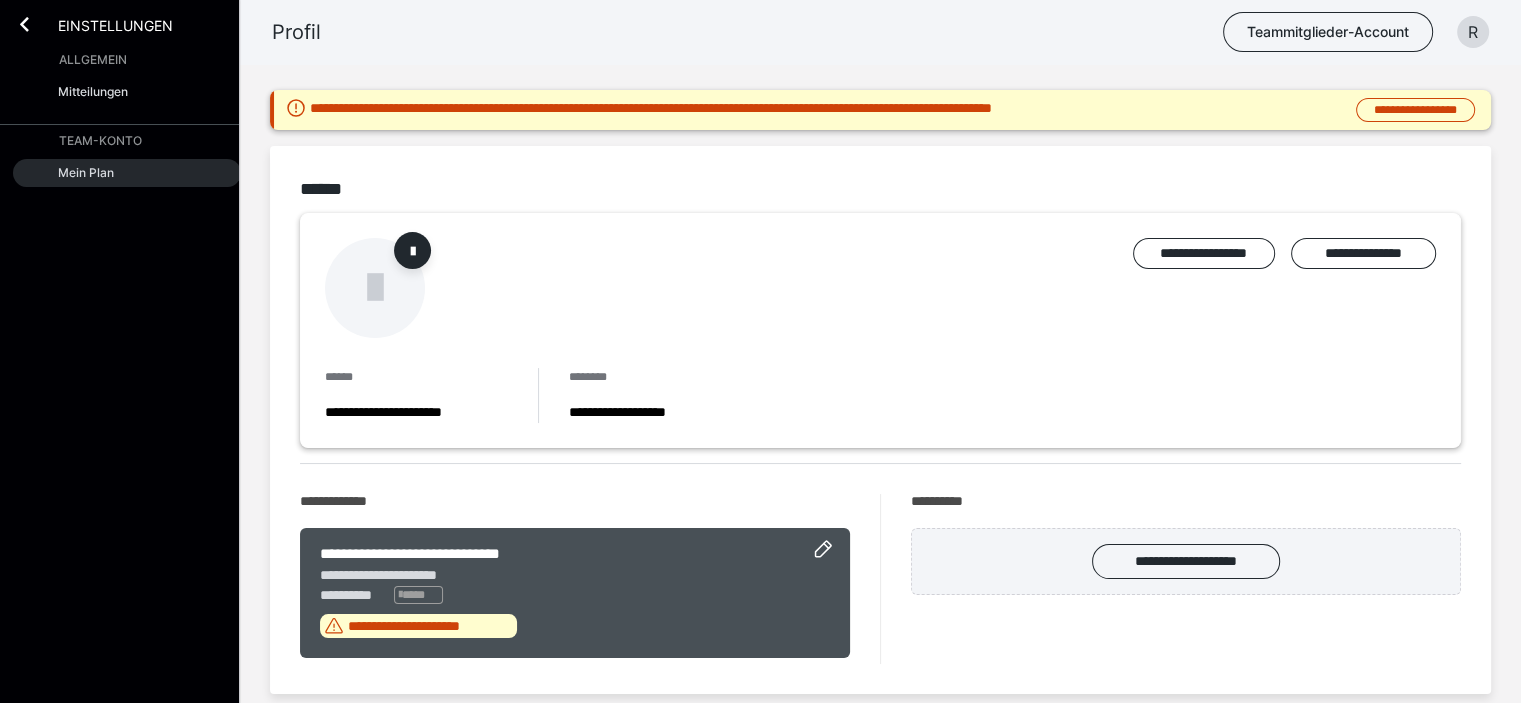 click on "Mein Plan" at bounding box center (86, 172) 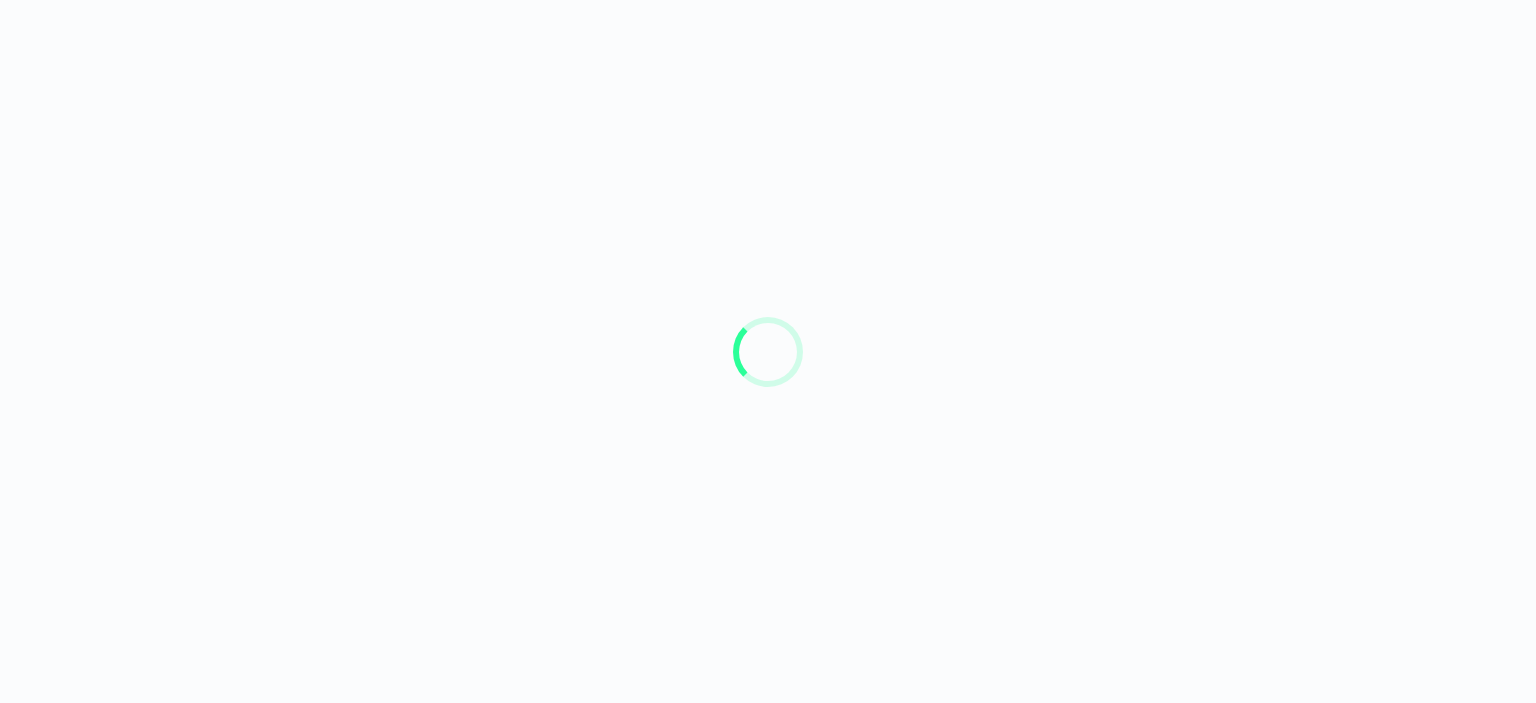 scroll, scrollTop: 0, scrollLeft: 0, axis: both 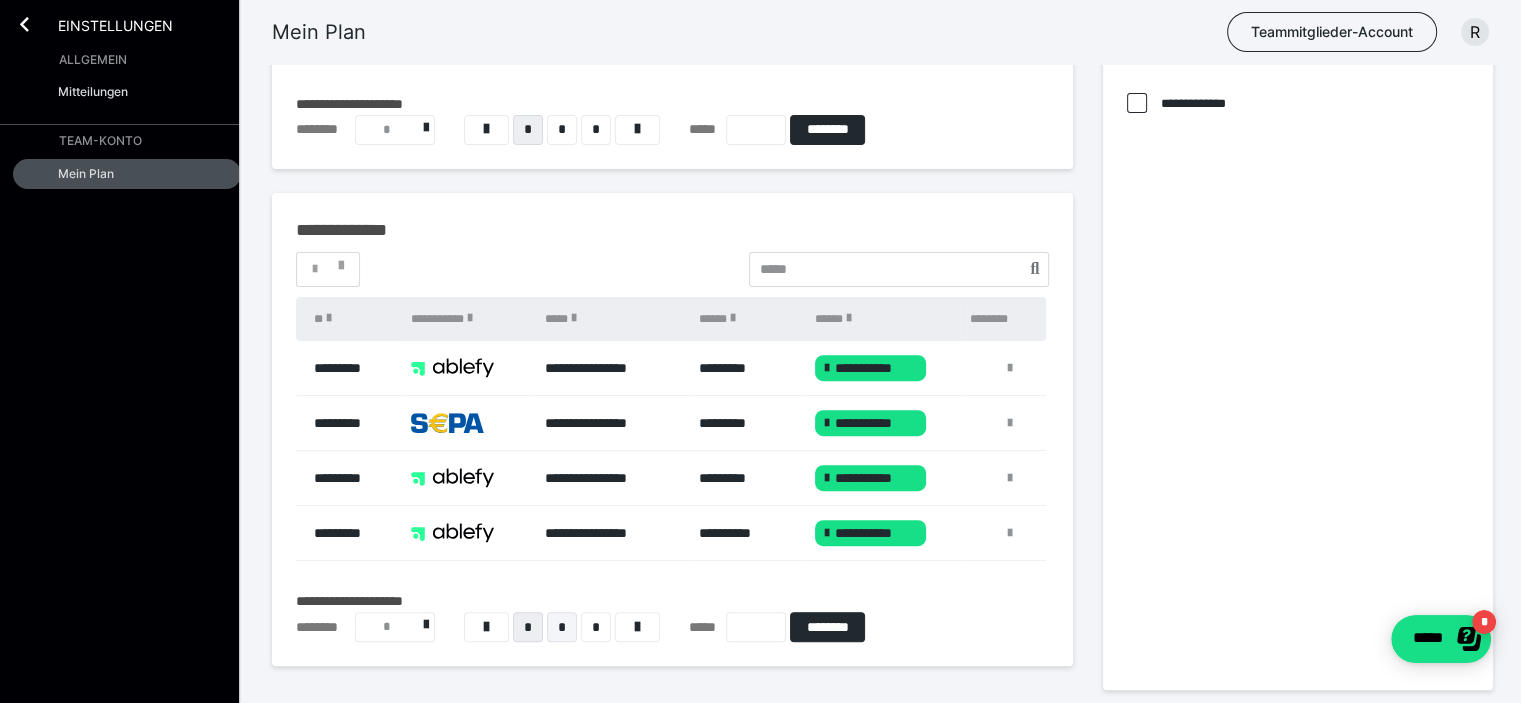 click on "*" at bounding box center (562, 627) 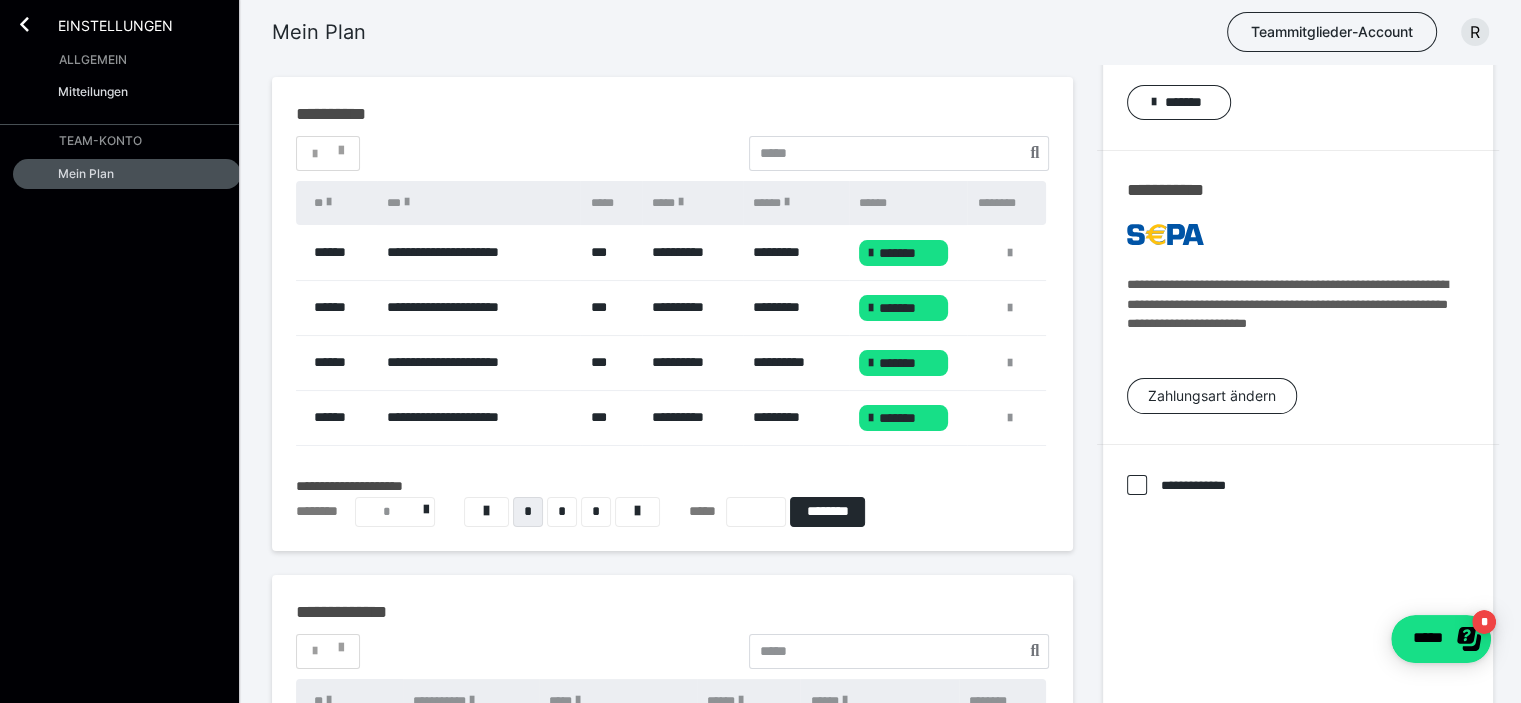 scroll, scrollTop: 187, scrollLeft: 0, axis: vertical 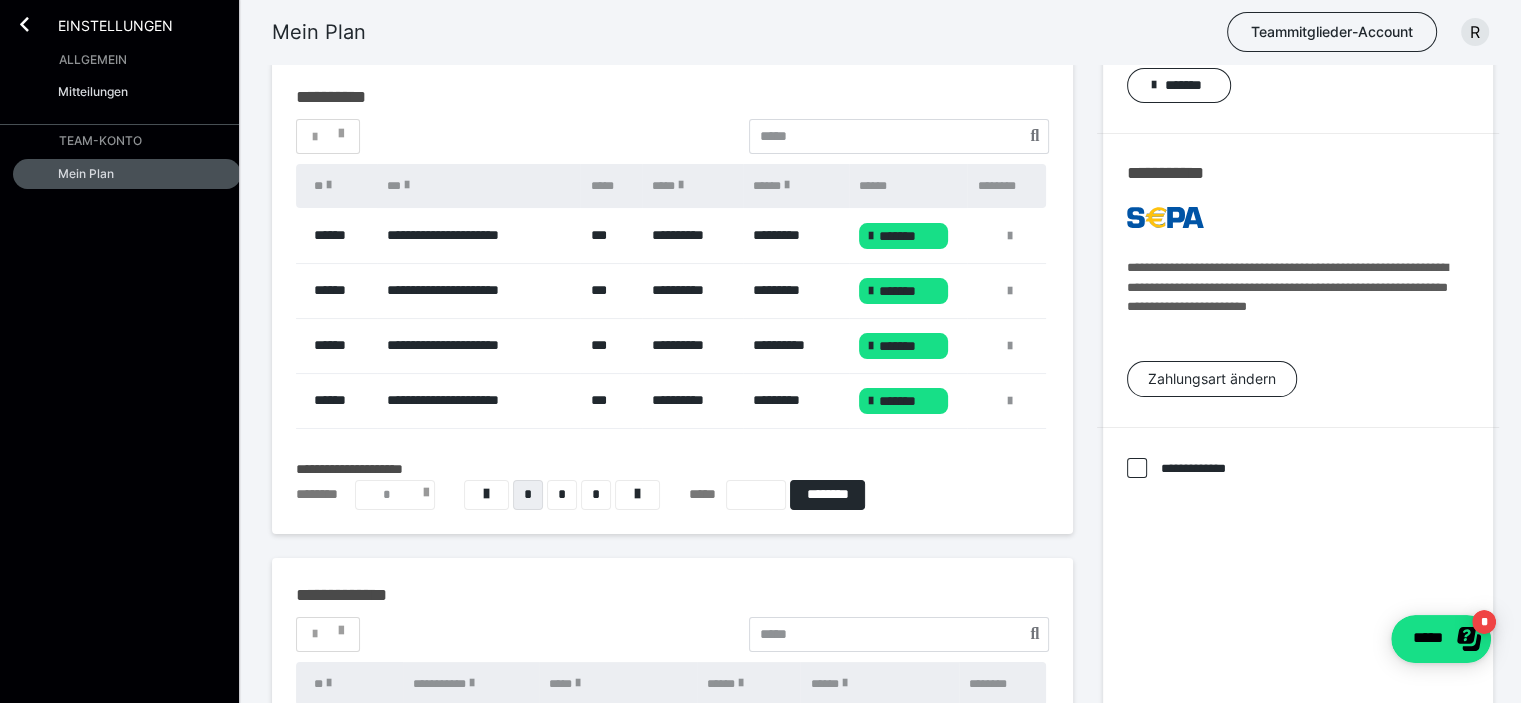 click on "*" at bounding box center (395, 495) 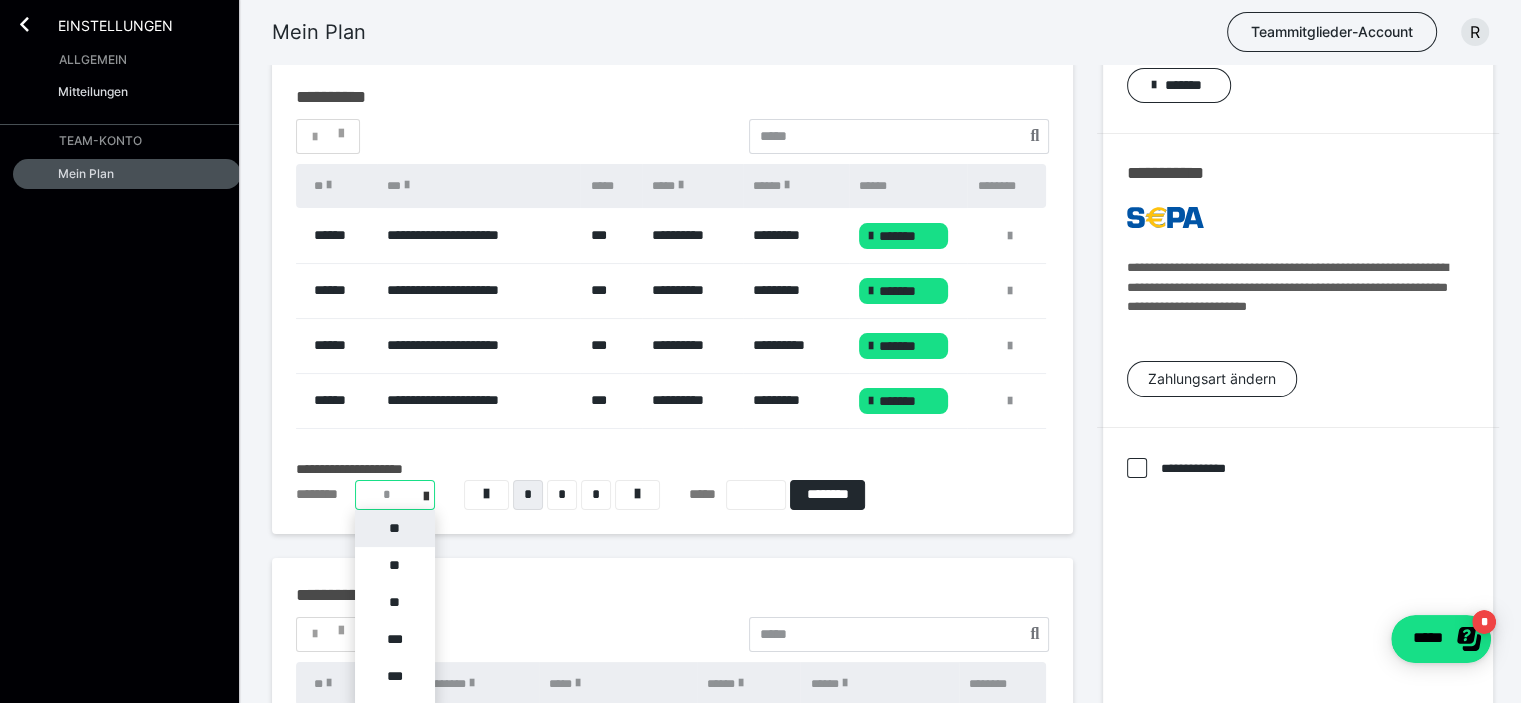scroll, scrollTop: 241, scrollLeft: 0, axis: vertical 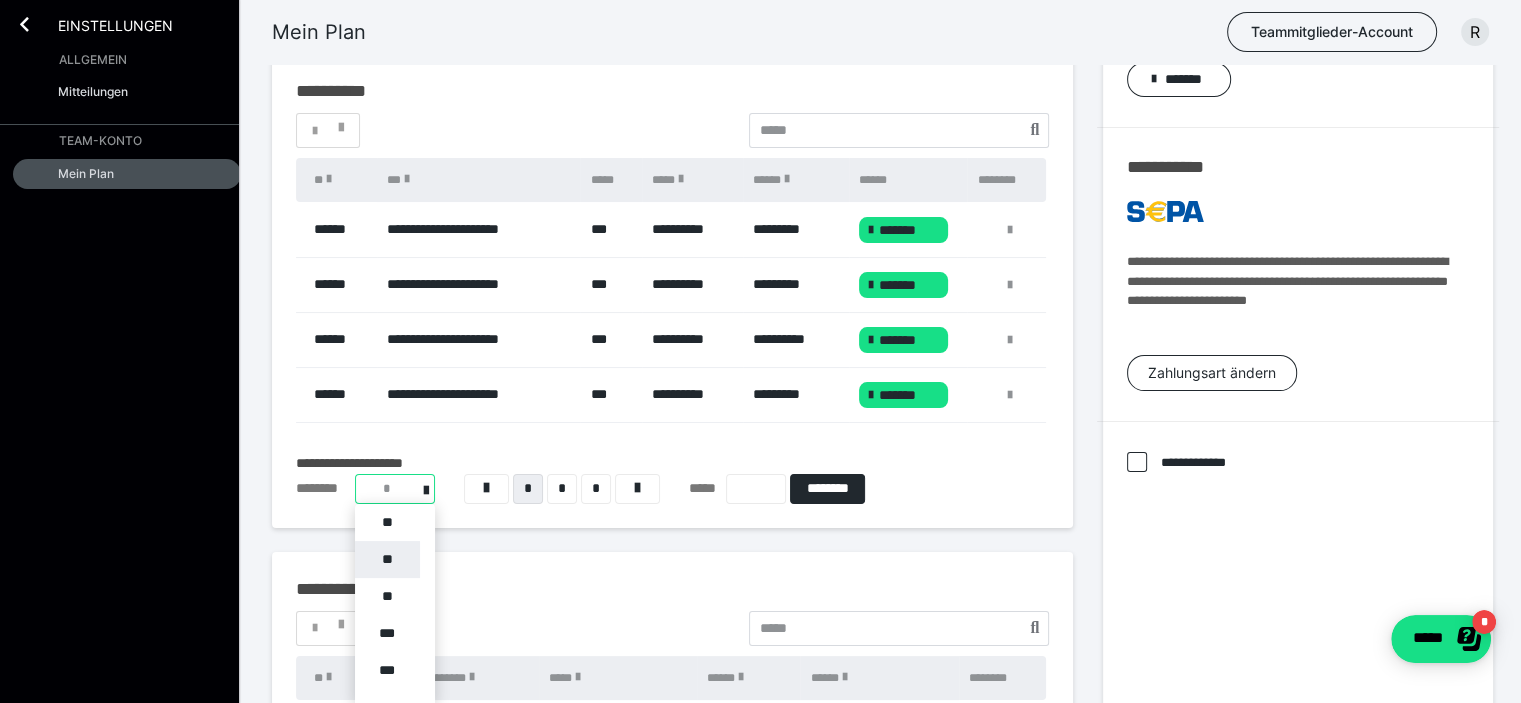 click on "**" at bounding box center [387, 559] 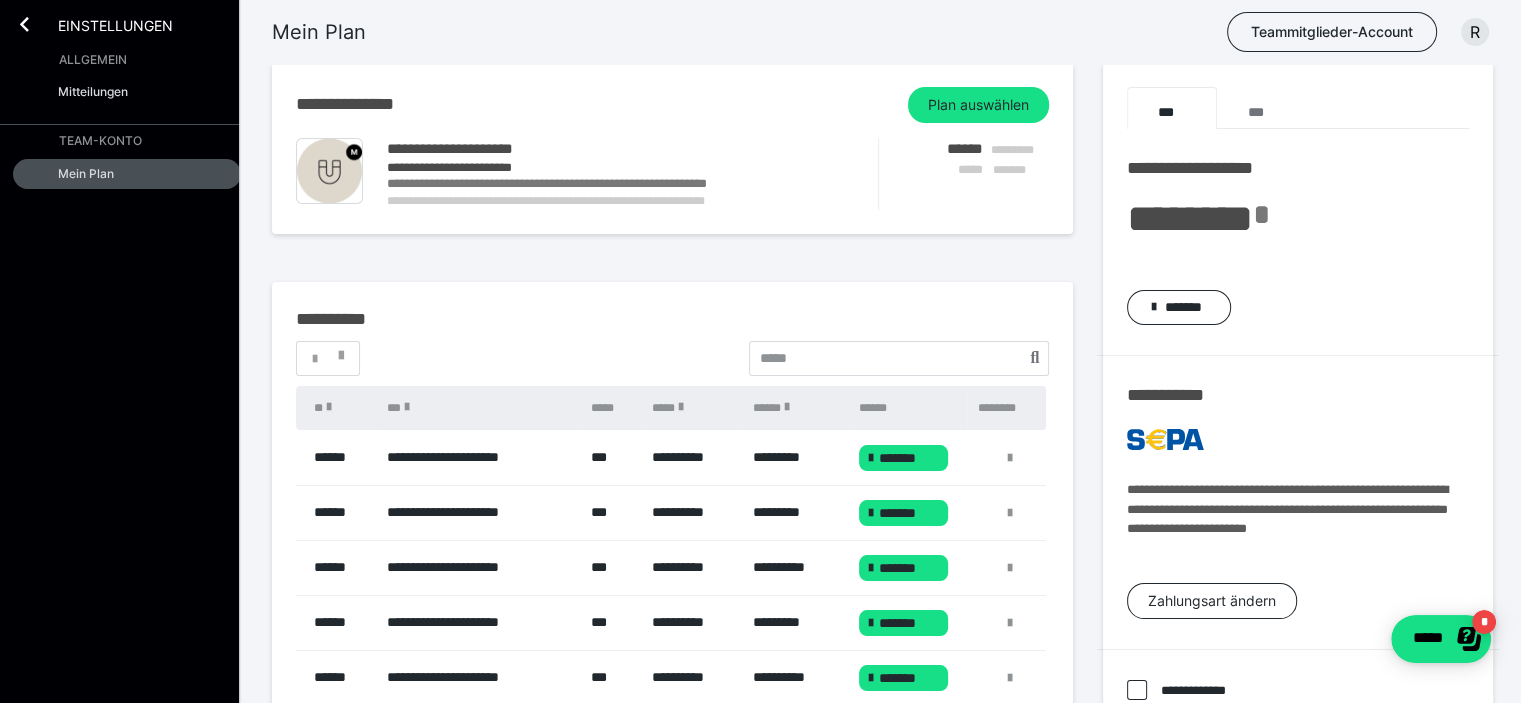 scroll, scrollTop: 0, scrollLeft: 0, axis: both 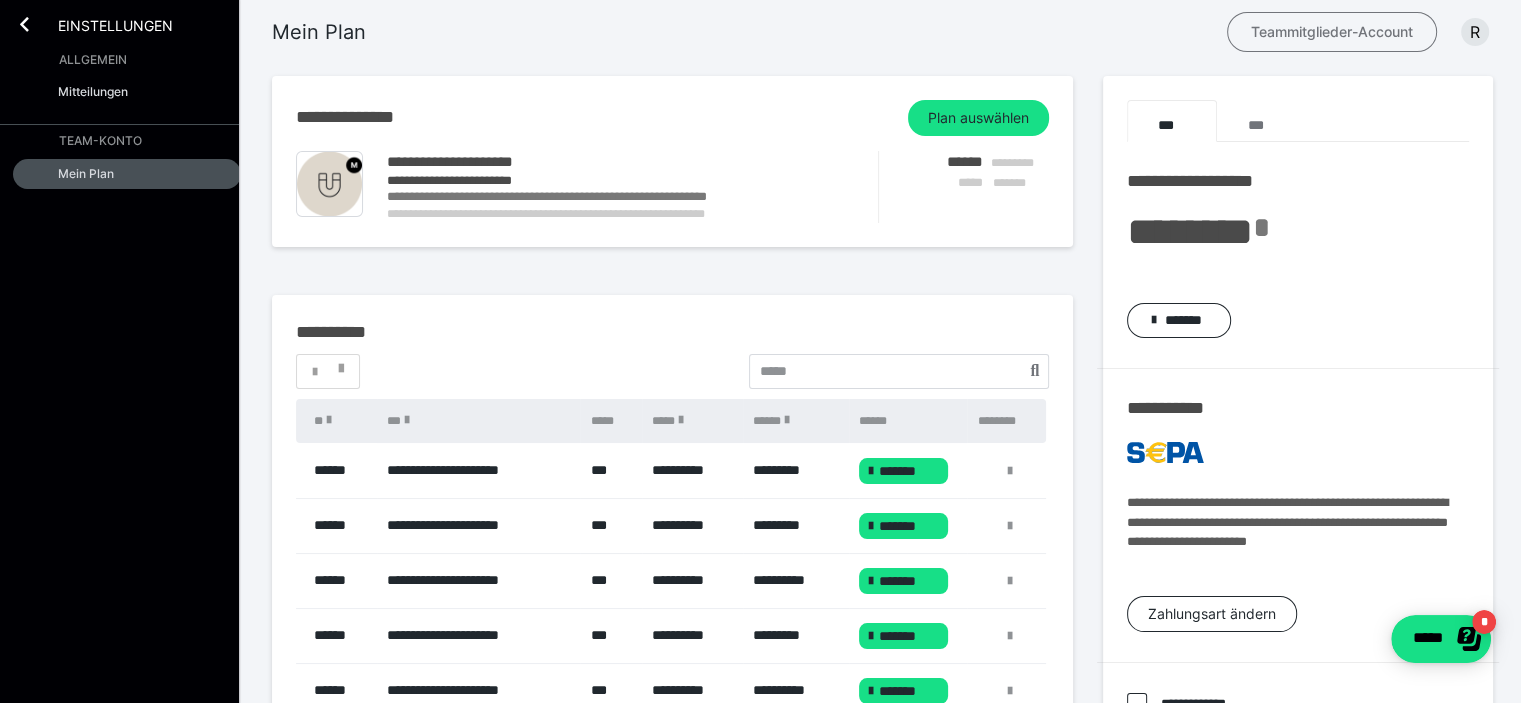 click on "Teammitglieder-Account" at bounding box center (1332, 32) 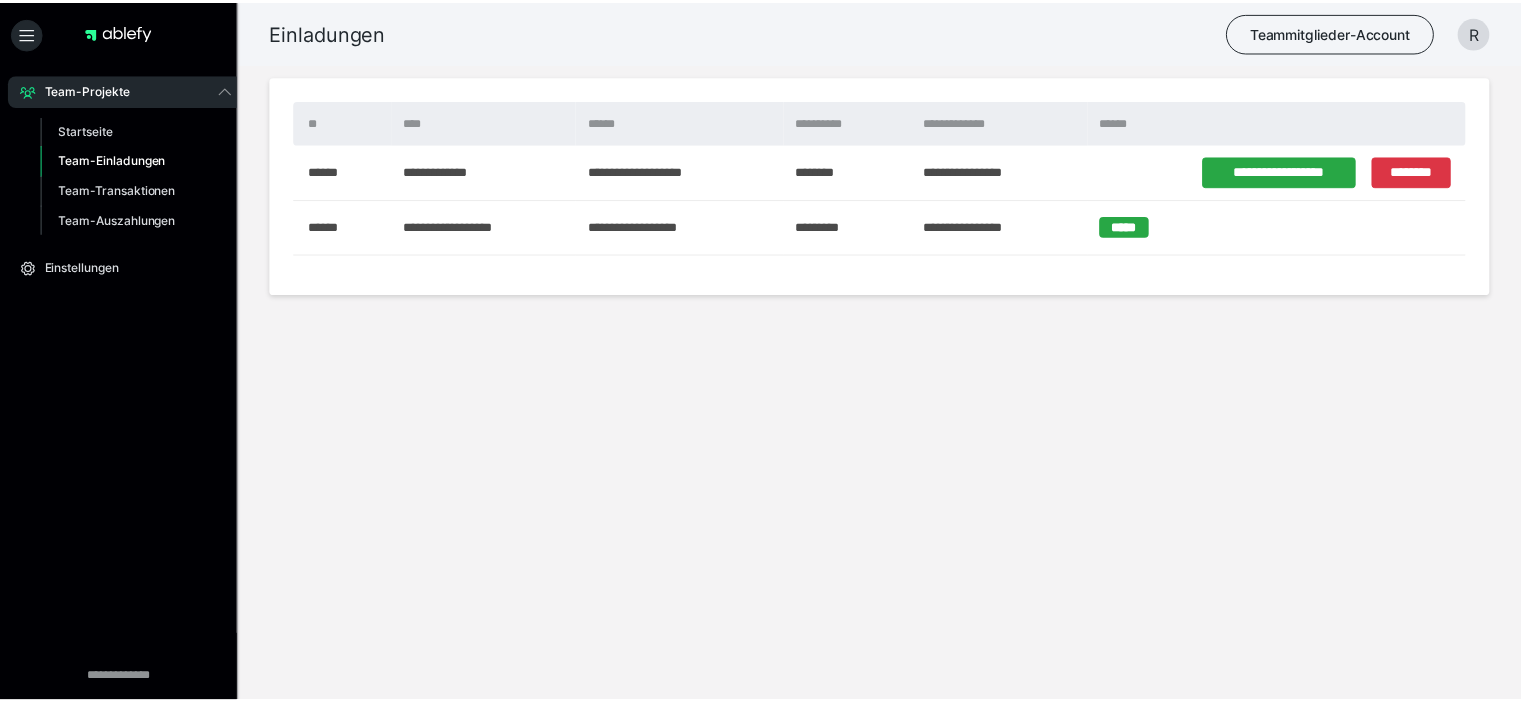scroll, scrollTop: 0, scrollLeft: 0, axis: both 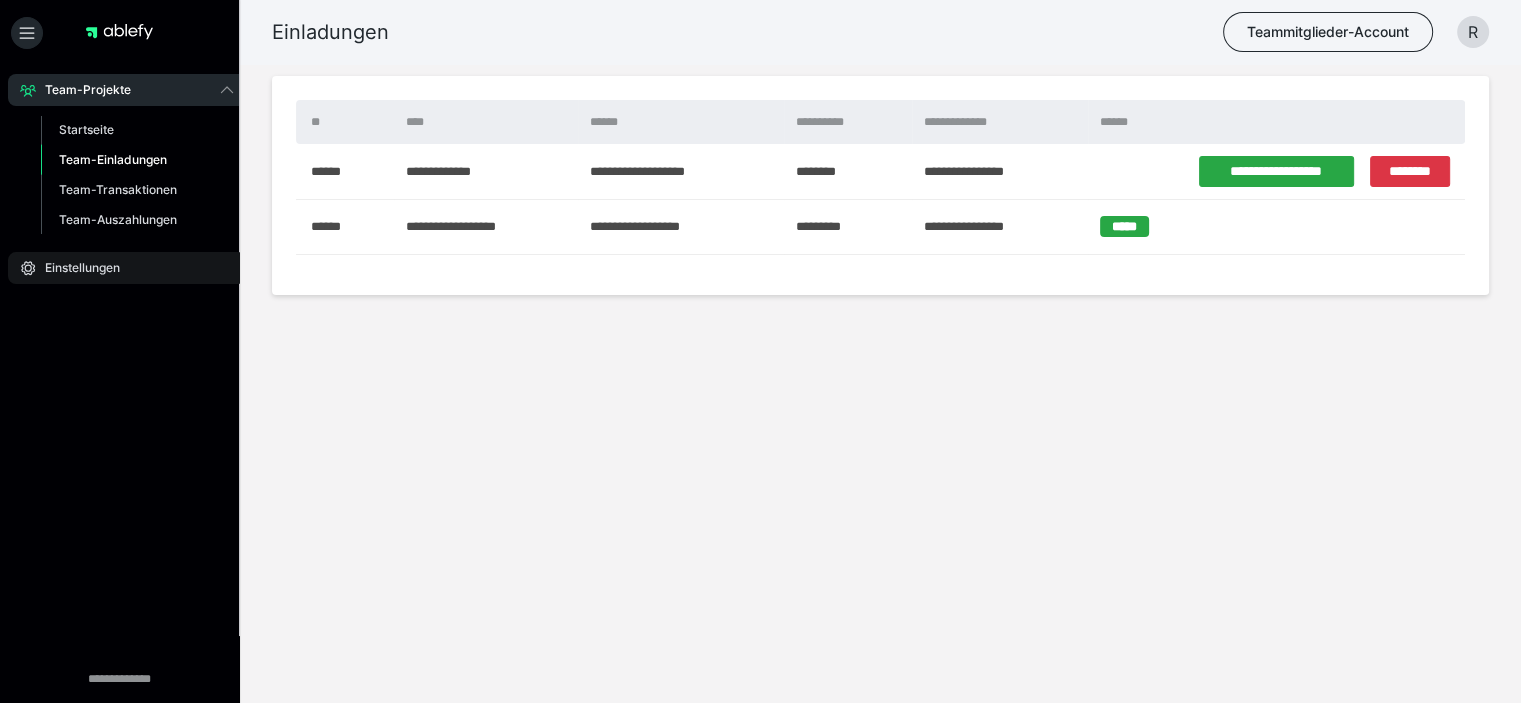 click on "Einstellungen" at bounding box center [75, 268] 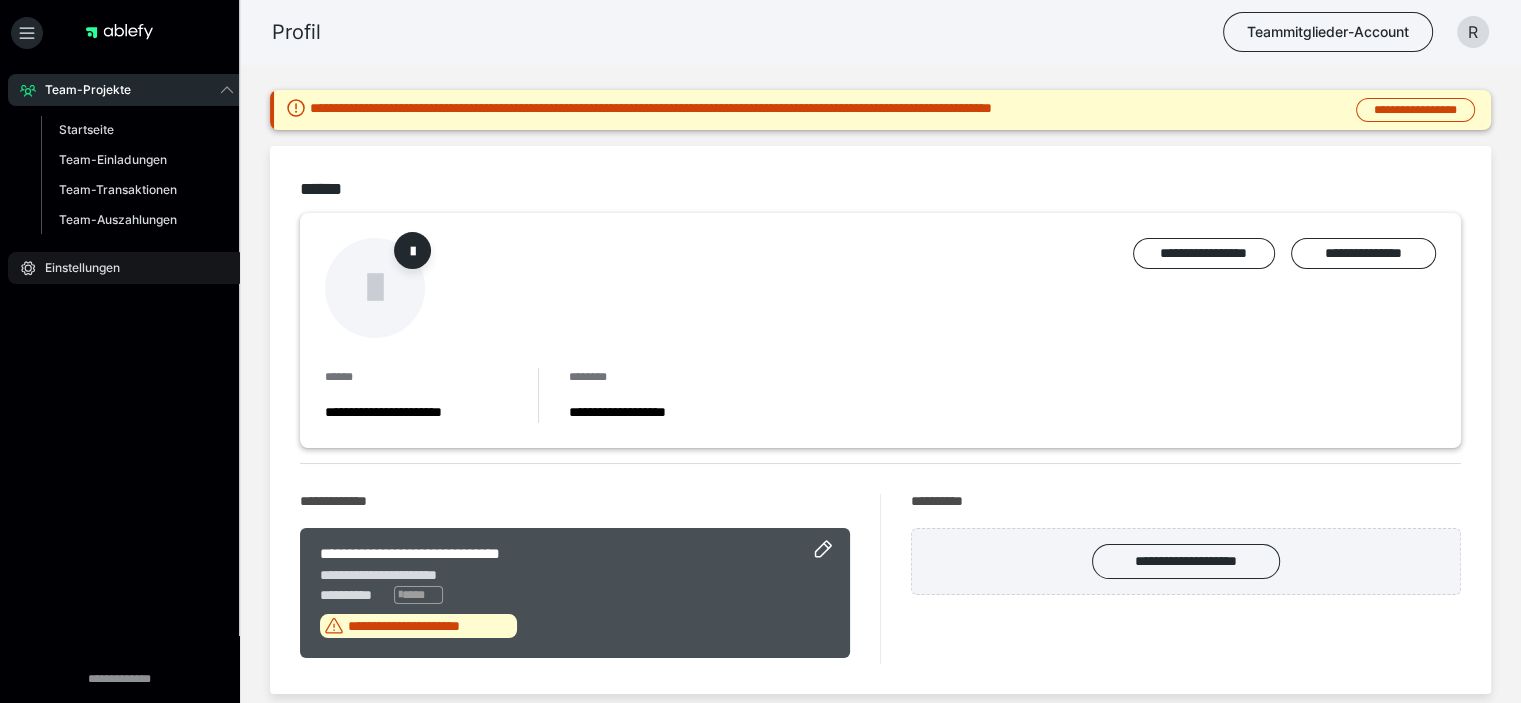 click on "Einstellungen" at bounding box center (75, 268) 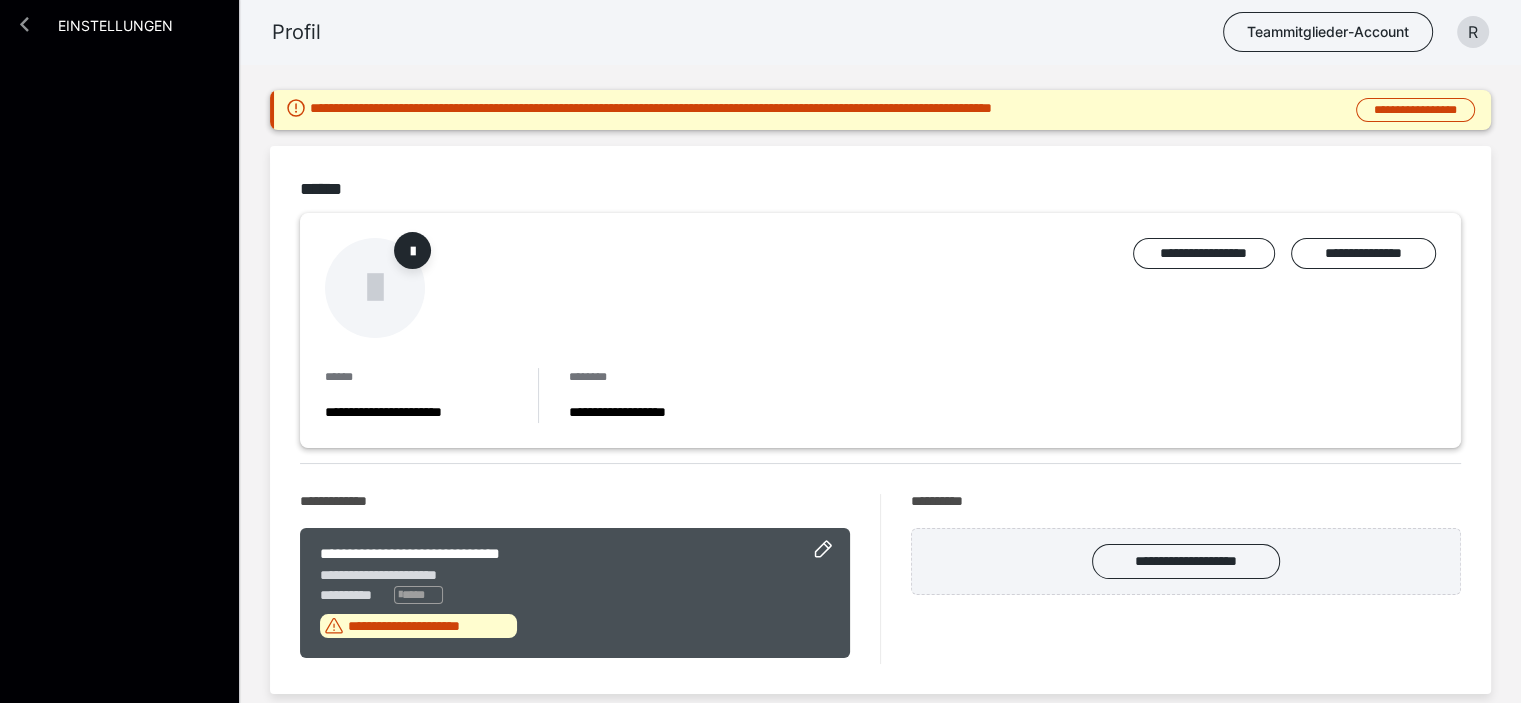 click at bounding box center [24, 24] 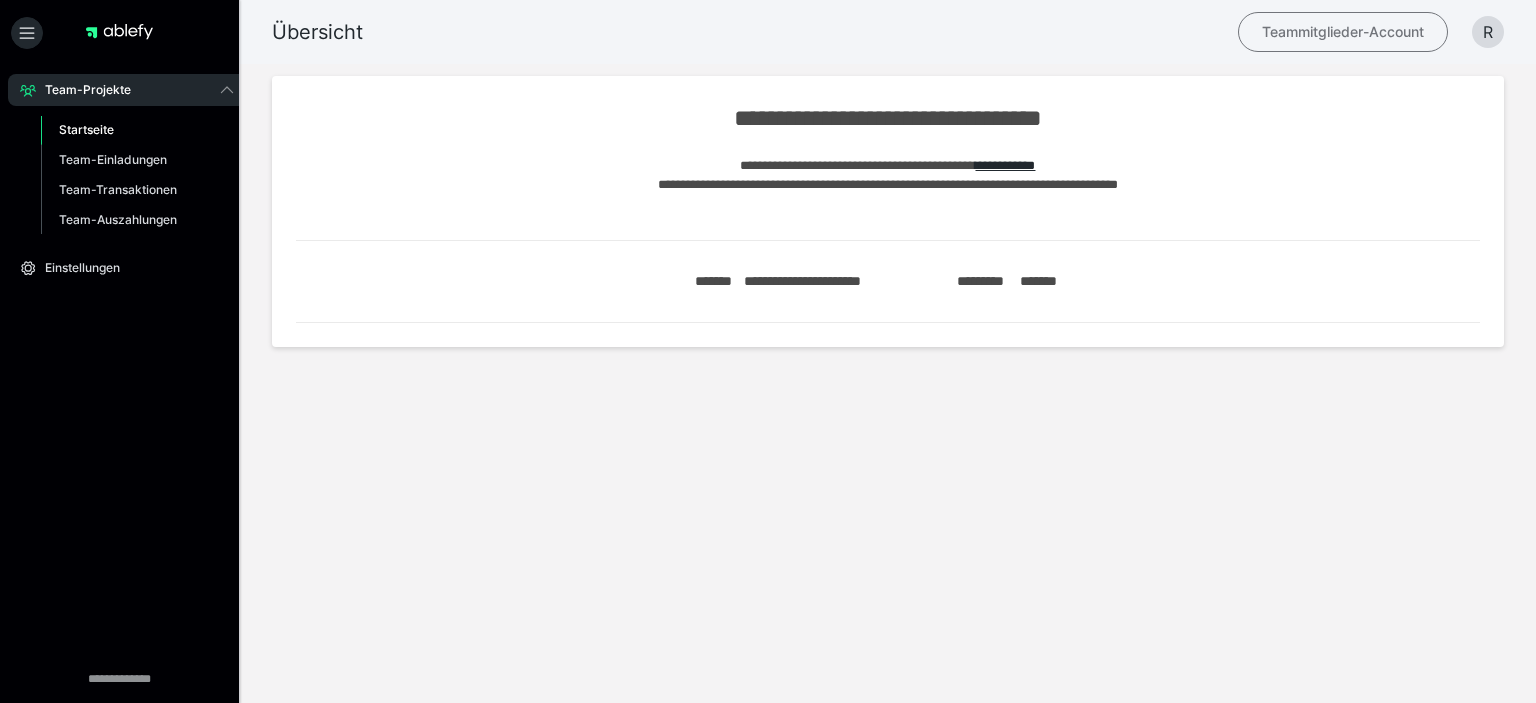 click on "Teammitglieder-Account" at bounding box center [1343, 32] 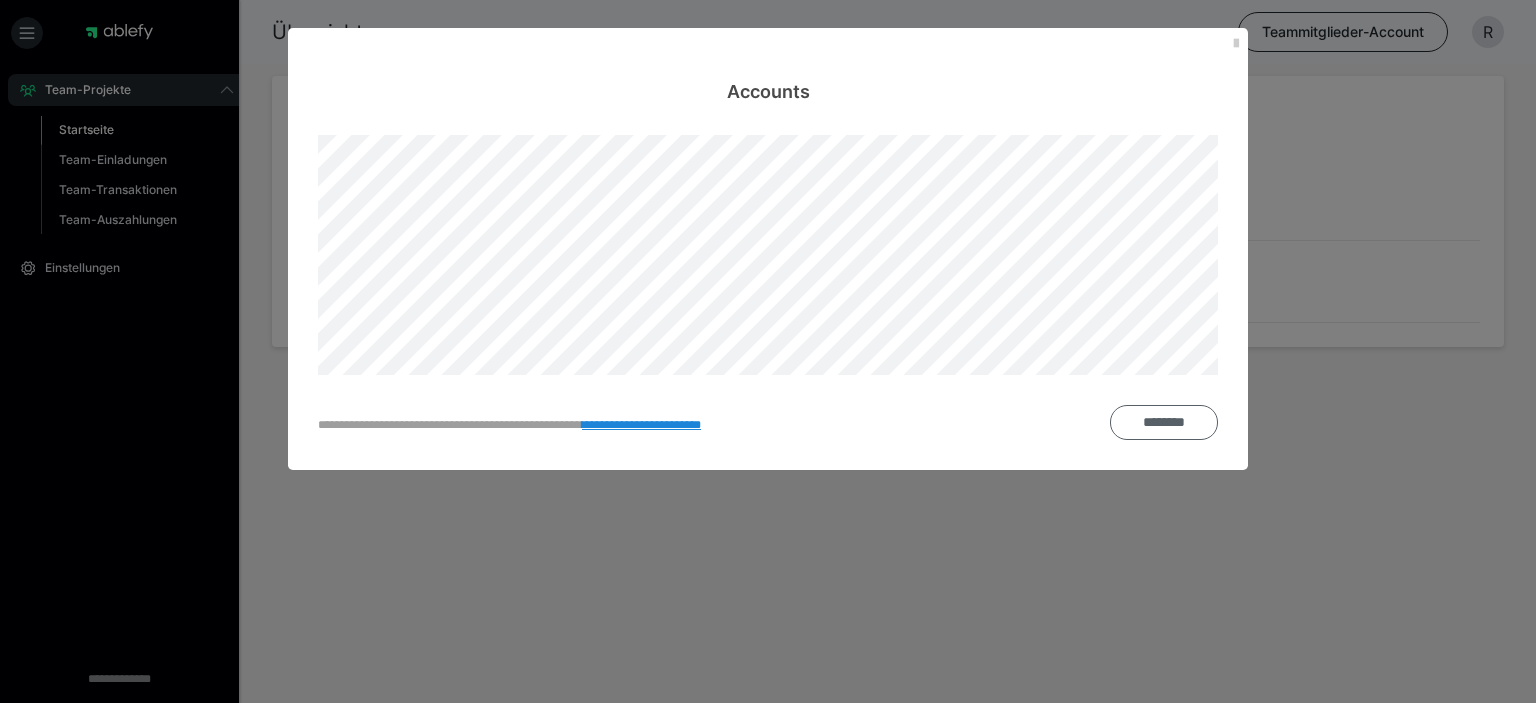 click on "********" at bounding box center (1164, 422) 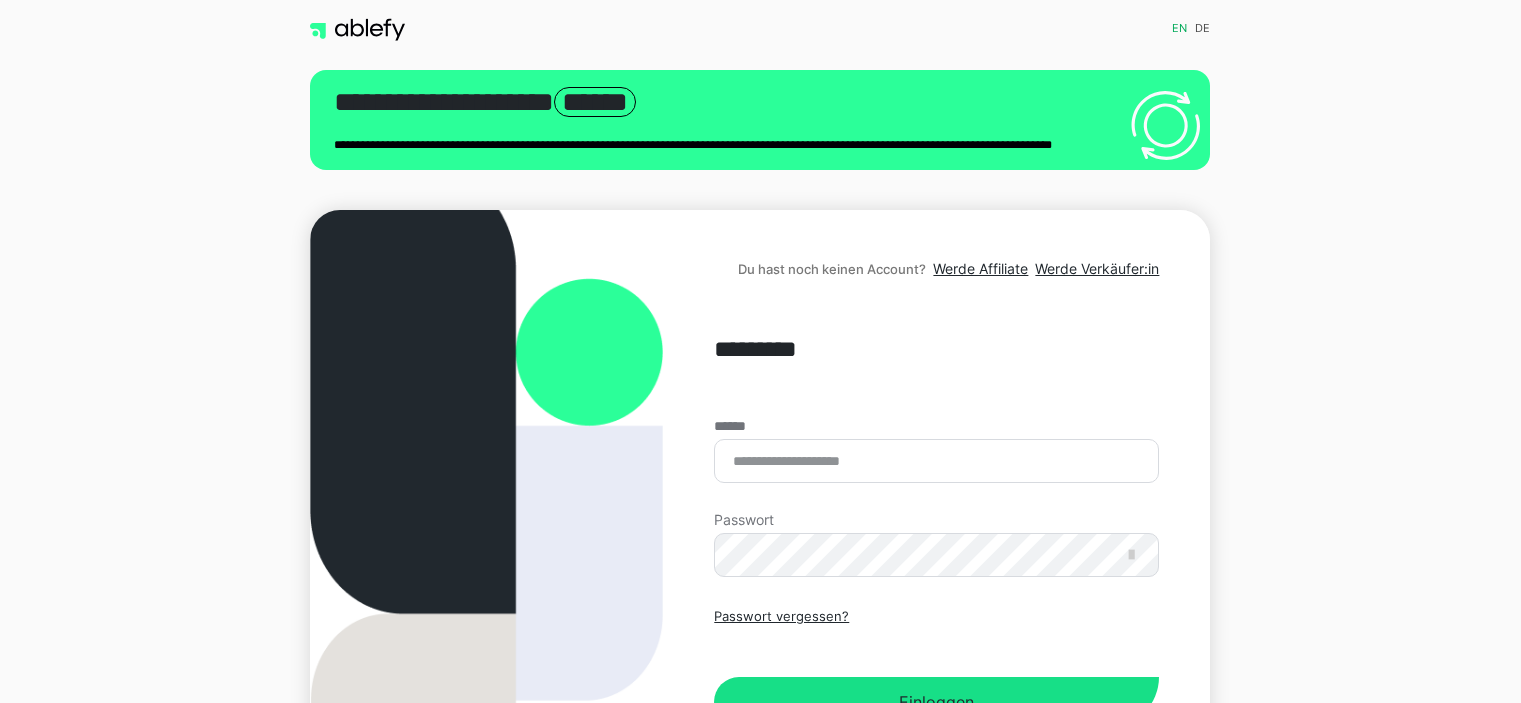 scroll, scrollTop: 0, scrollLeft: 0, axis: both 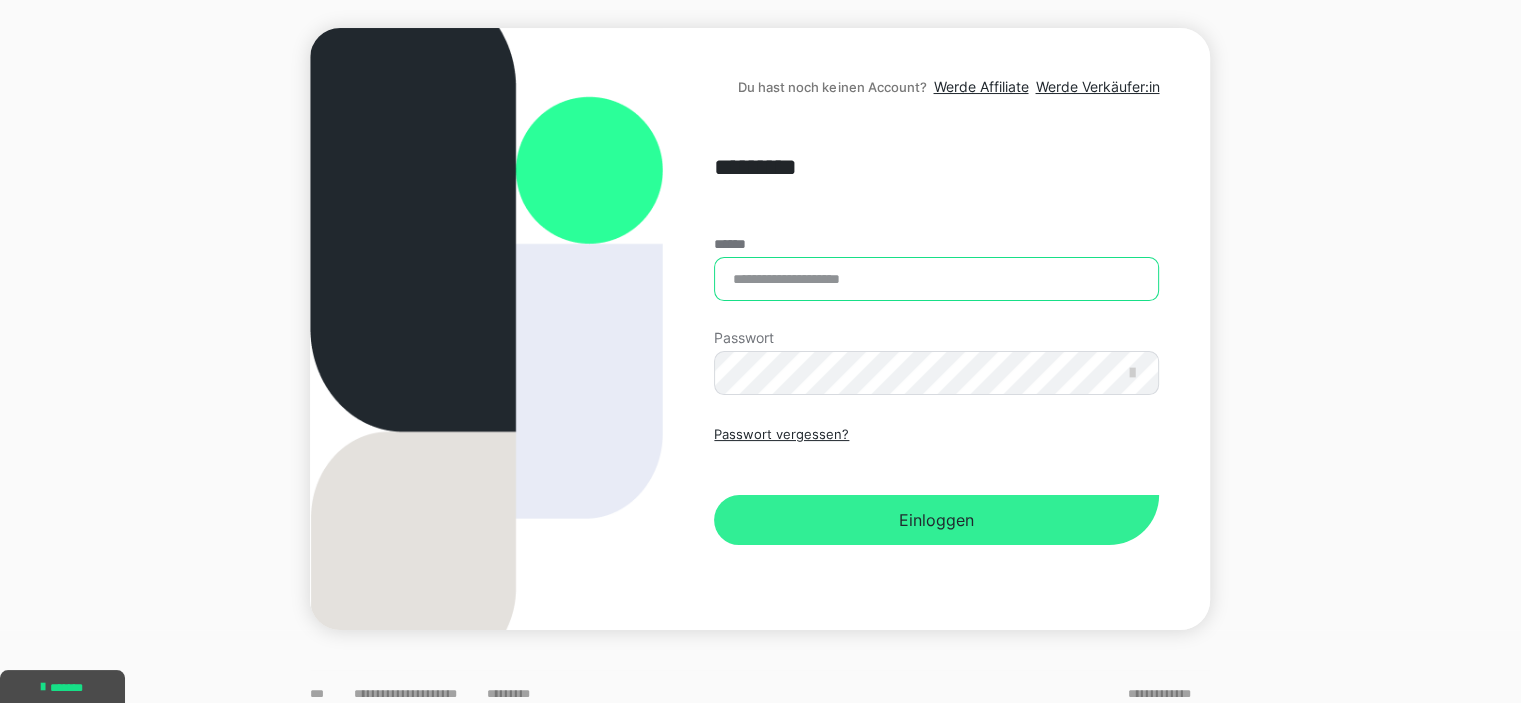 type on "**********" 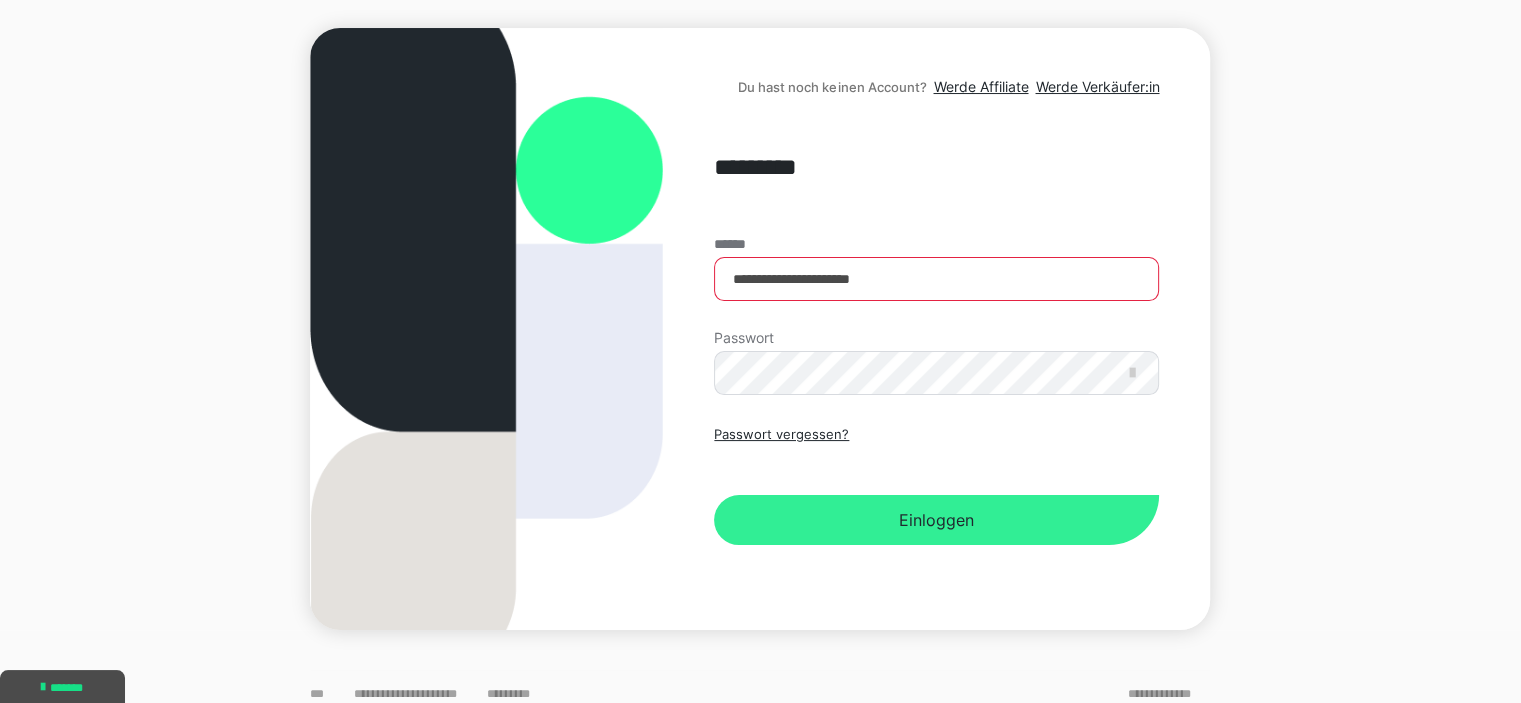 click on "Einloggen" at bounding box center [936, 520] 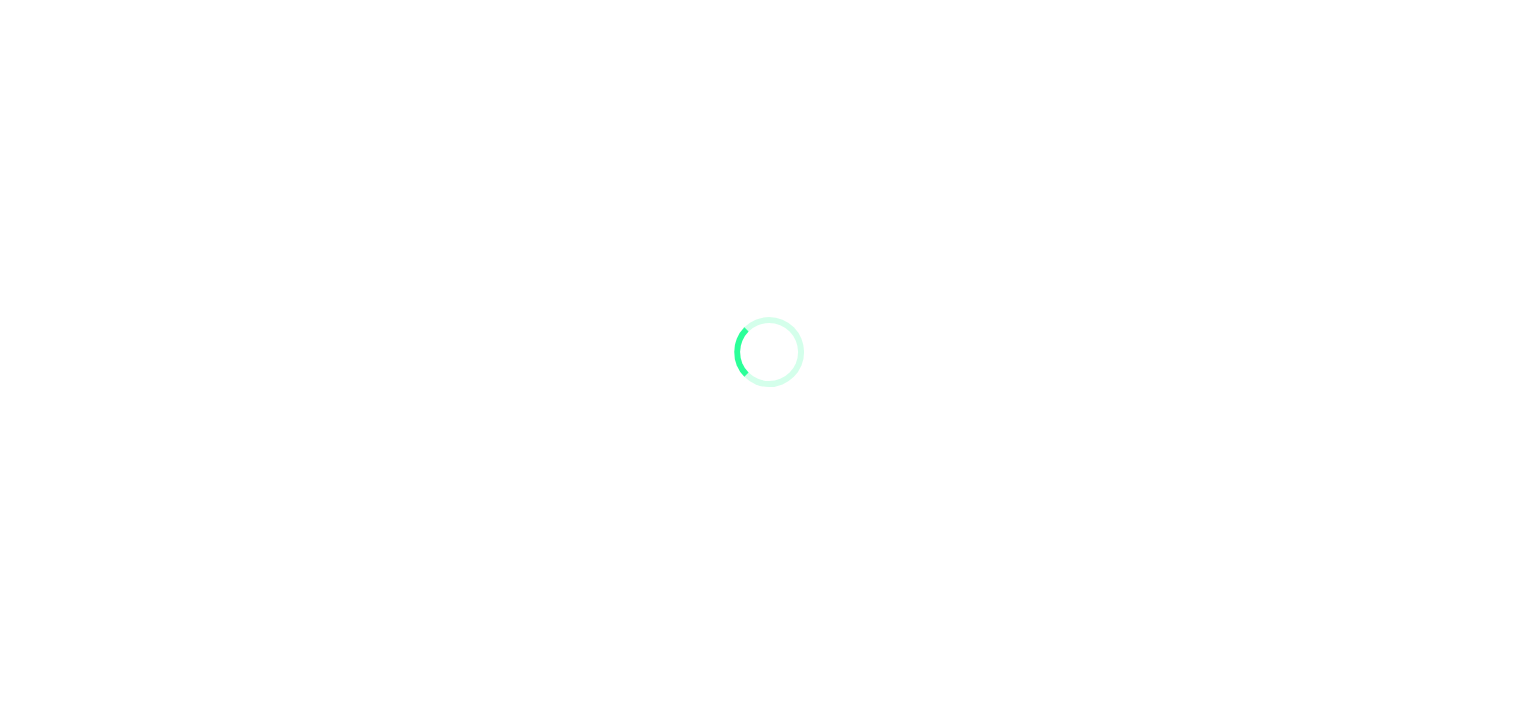 scroll, scrollTop: 0, scrollLeft: 0, axis: both 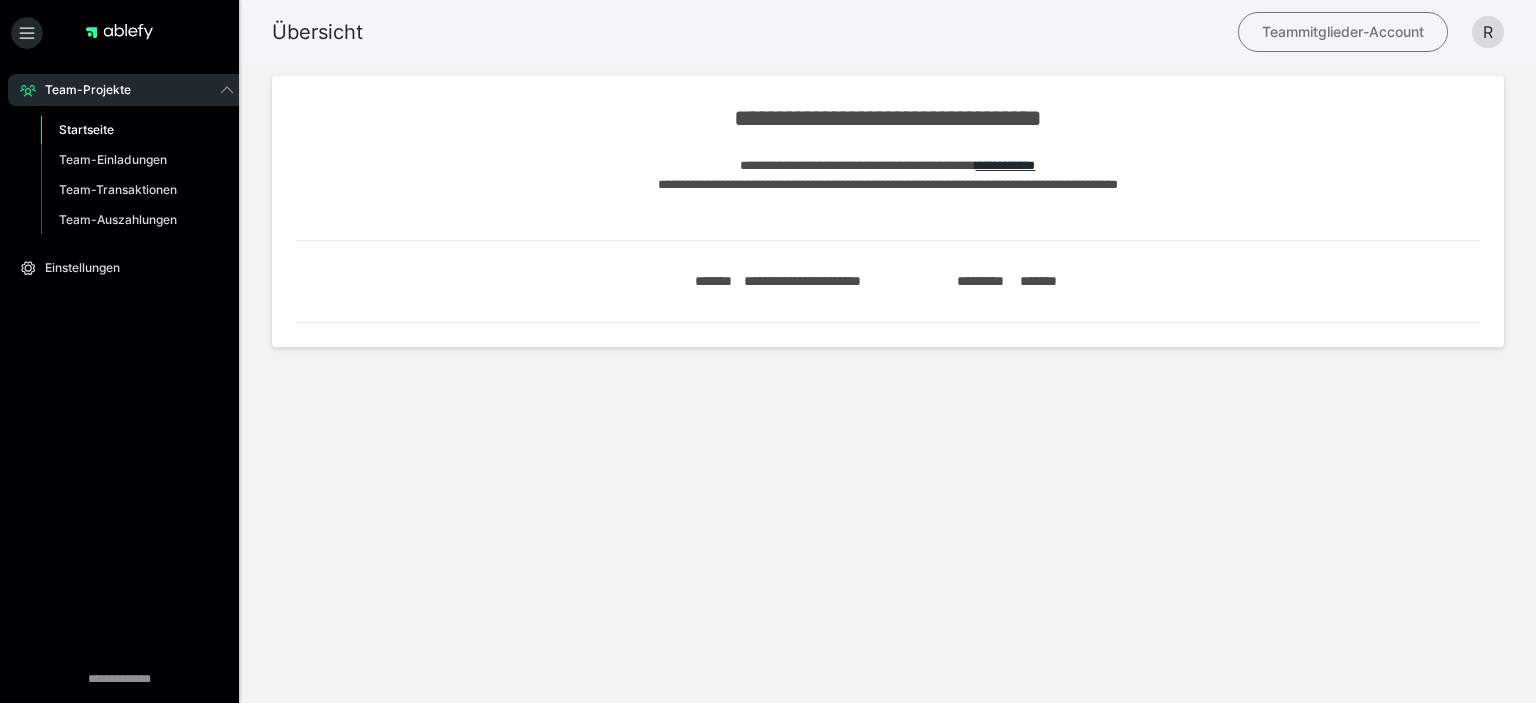 click on "Übersicht Teammitglieder-Account R" at bounding box center (768, 32) 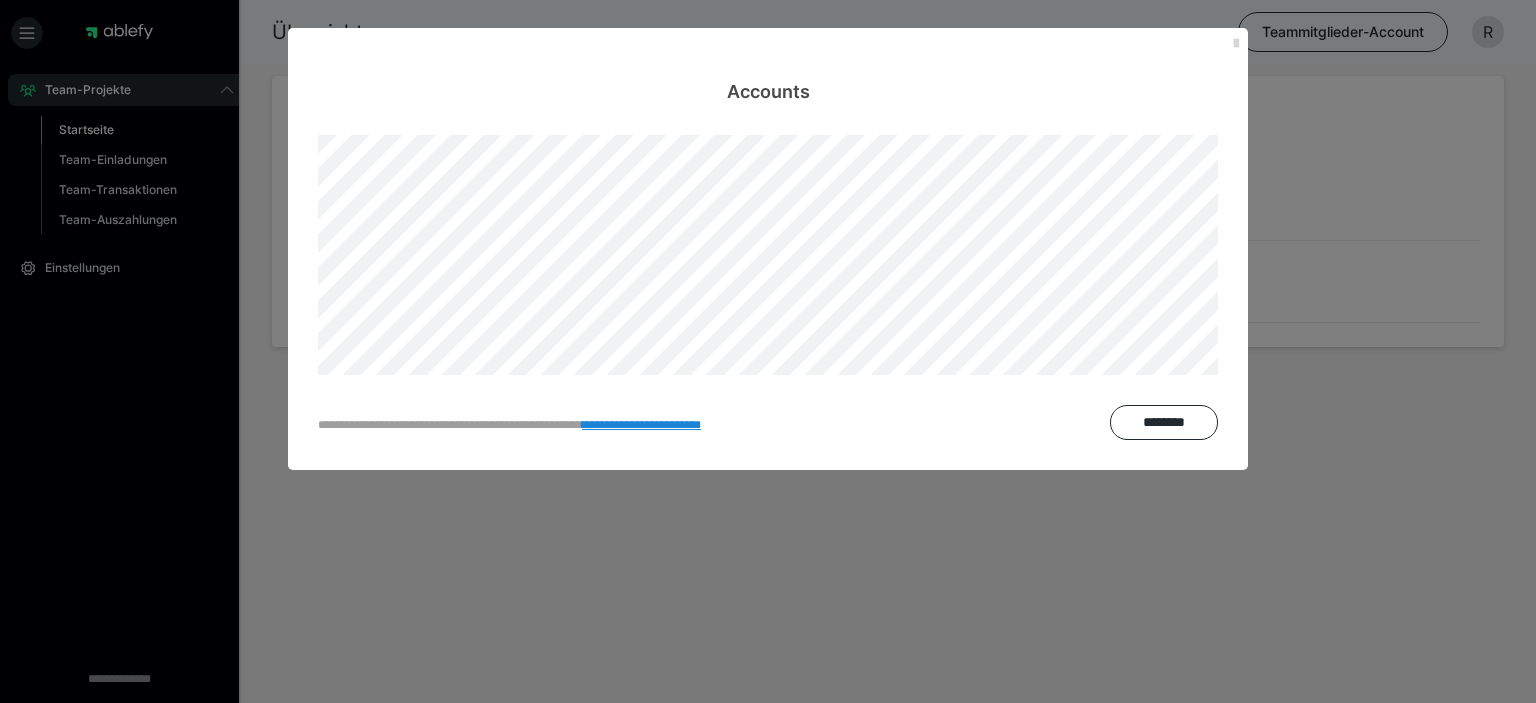click at bounding box center (1236, 44) 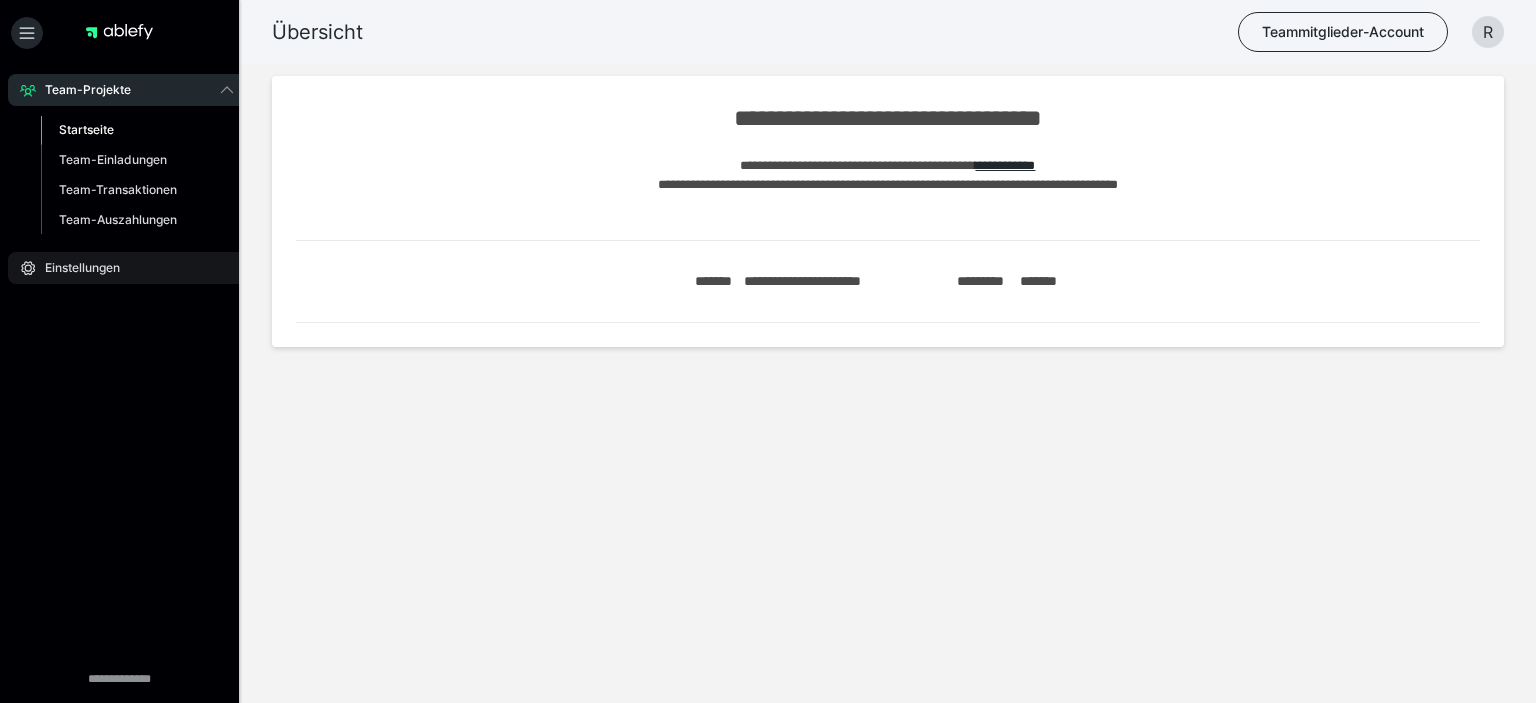 click on "Einstellungen" at bounding box center (75, 268) 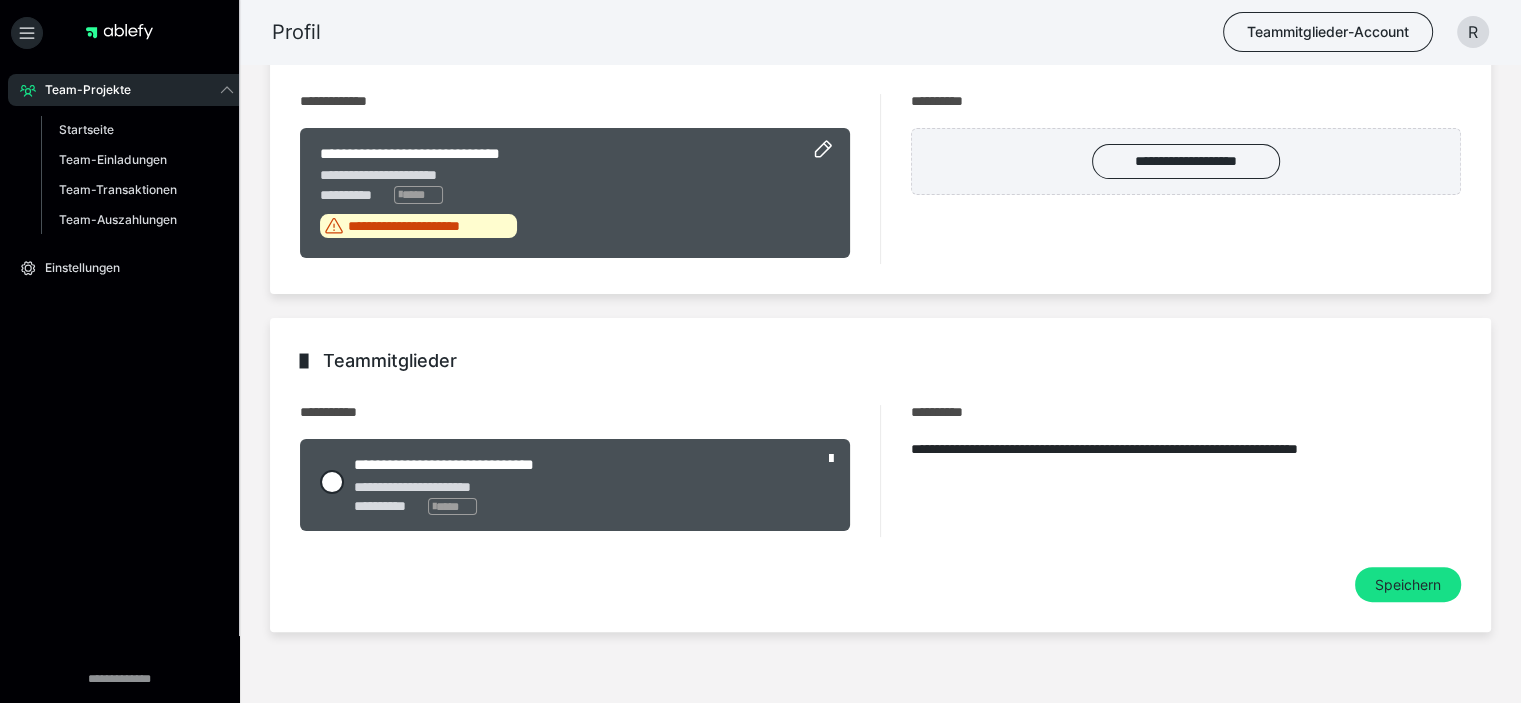 scroll, scrollTop: 100, scrollLeft: 0, axis: vertical 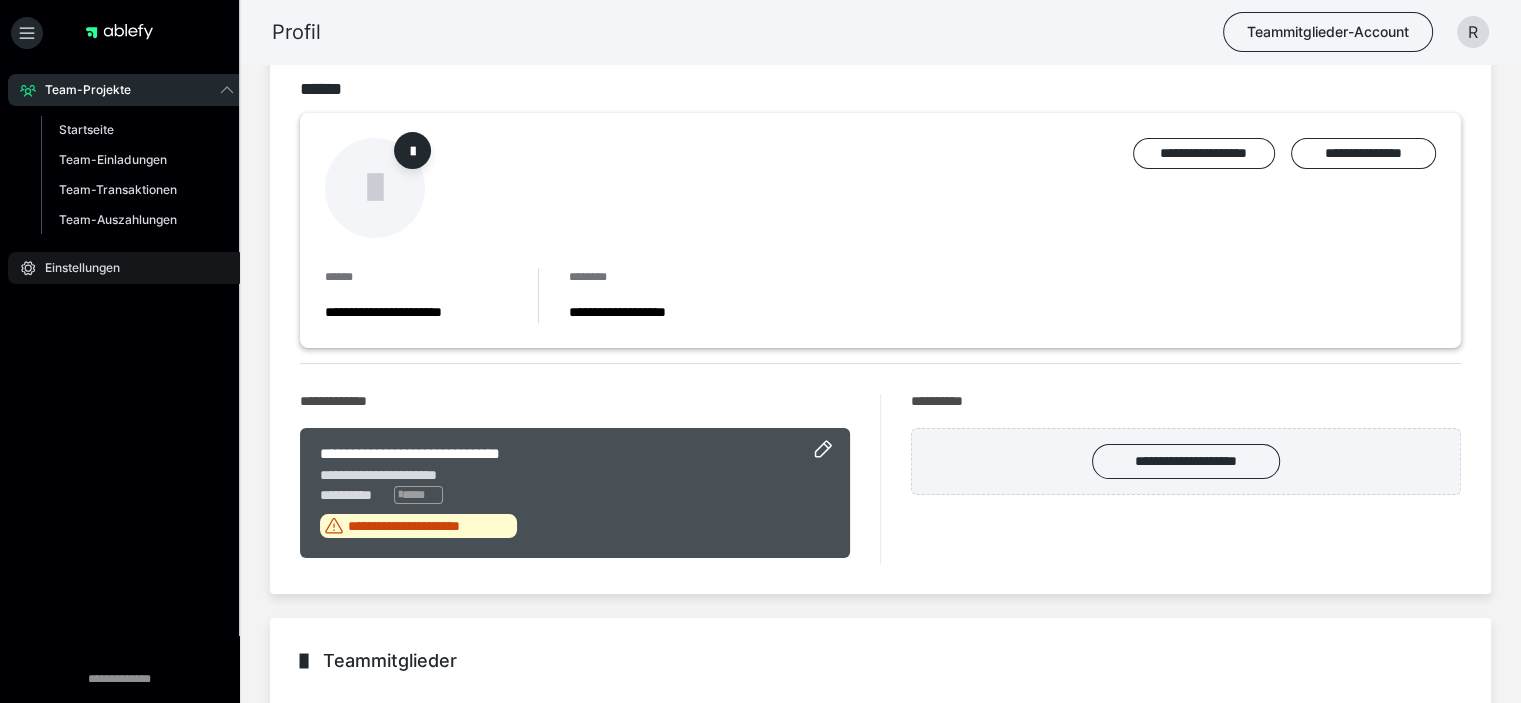 click 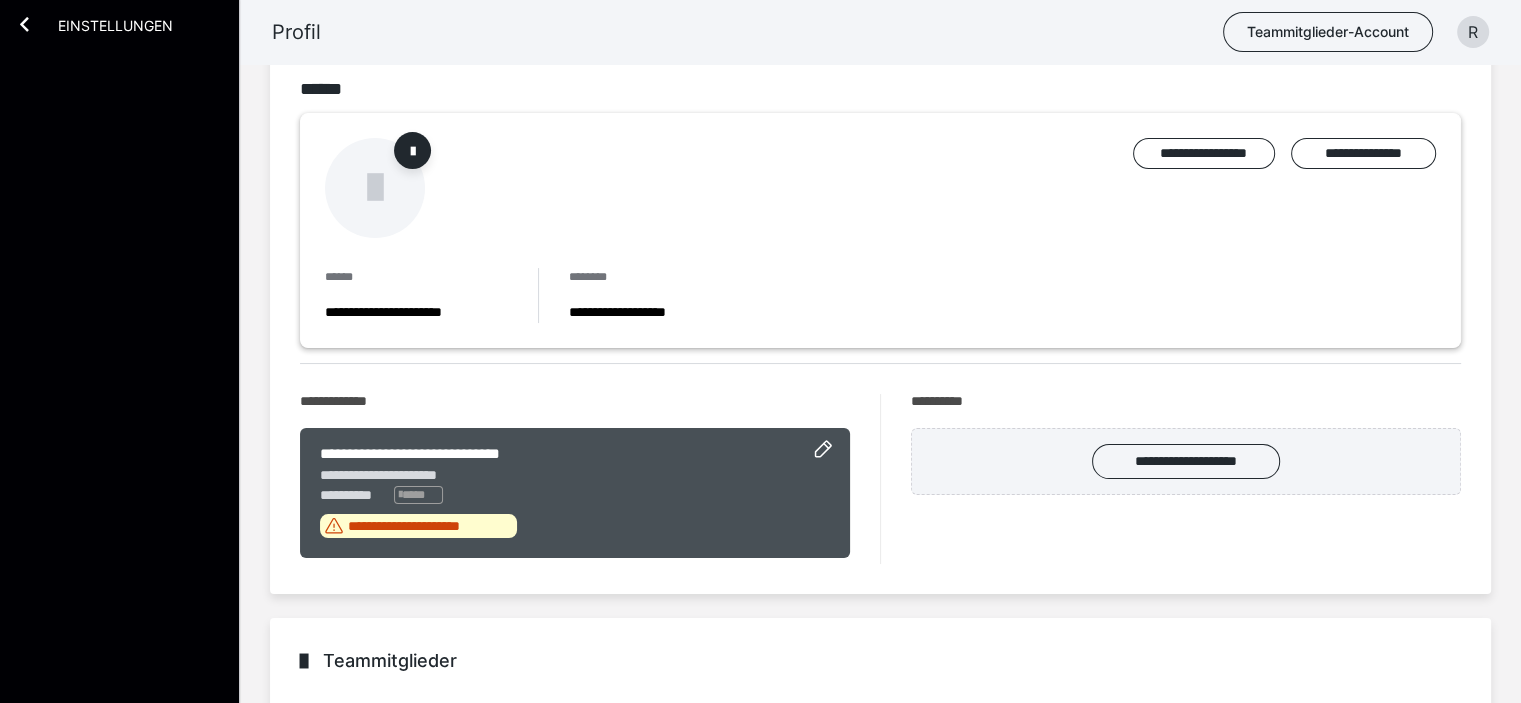 click on "Einstellungen" at bounding box center [127, 22] 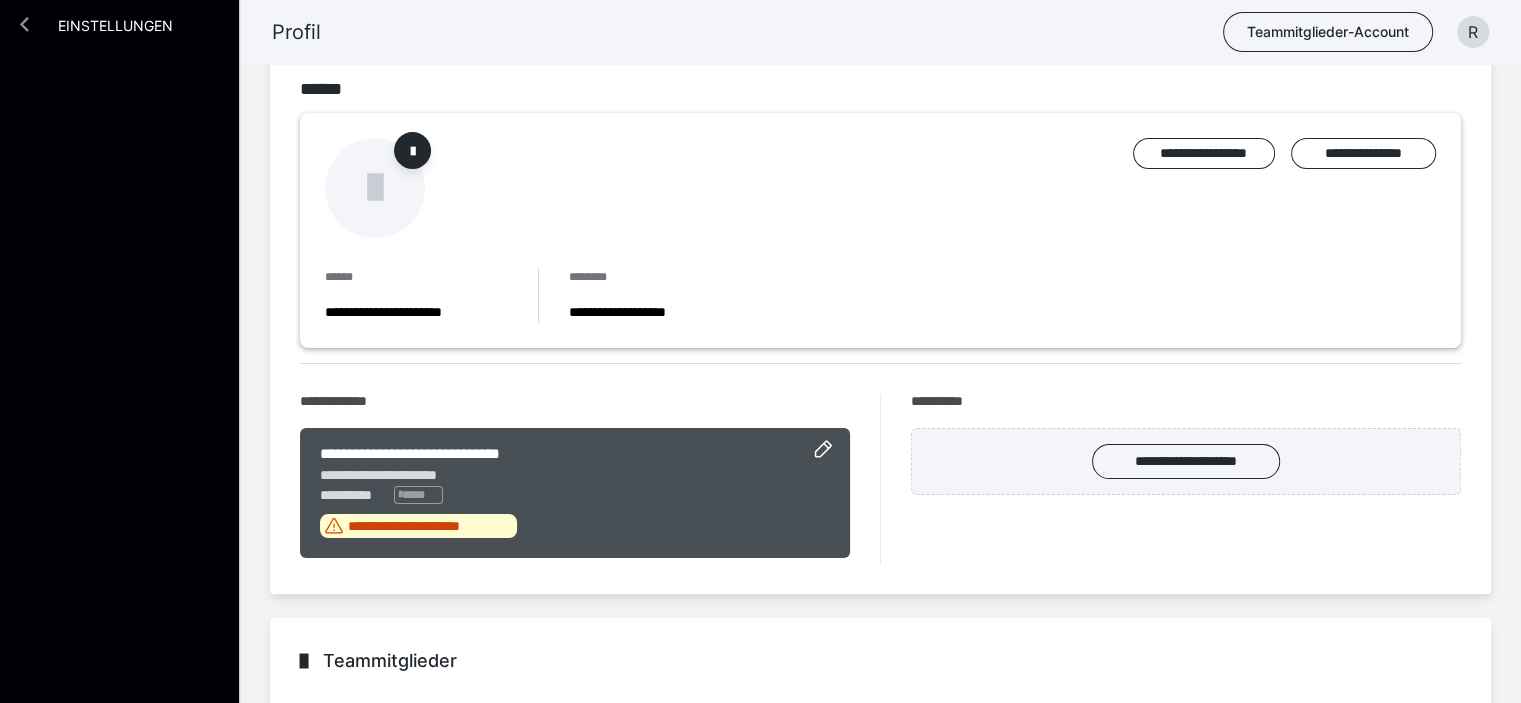 click at bounding box center (24, 24) 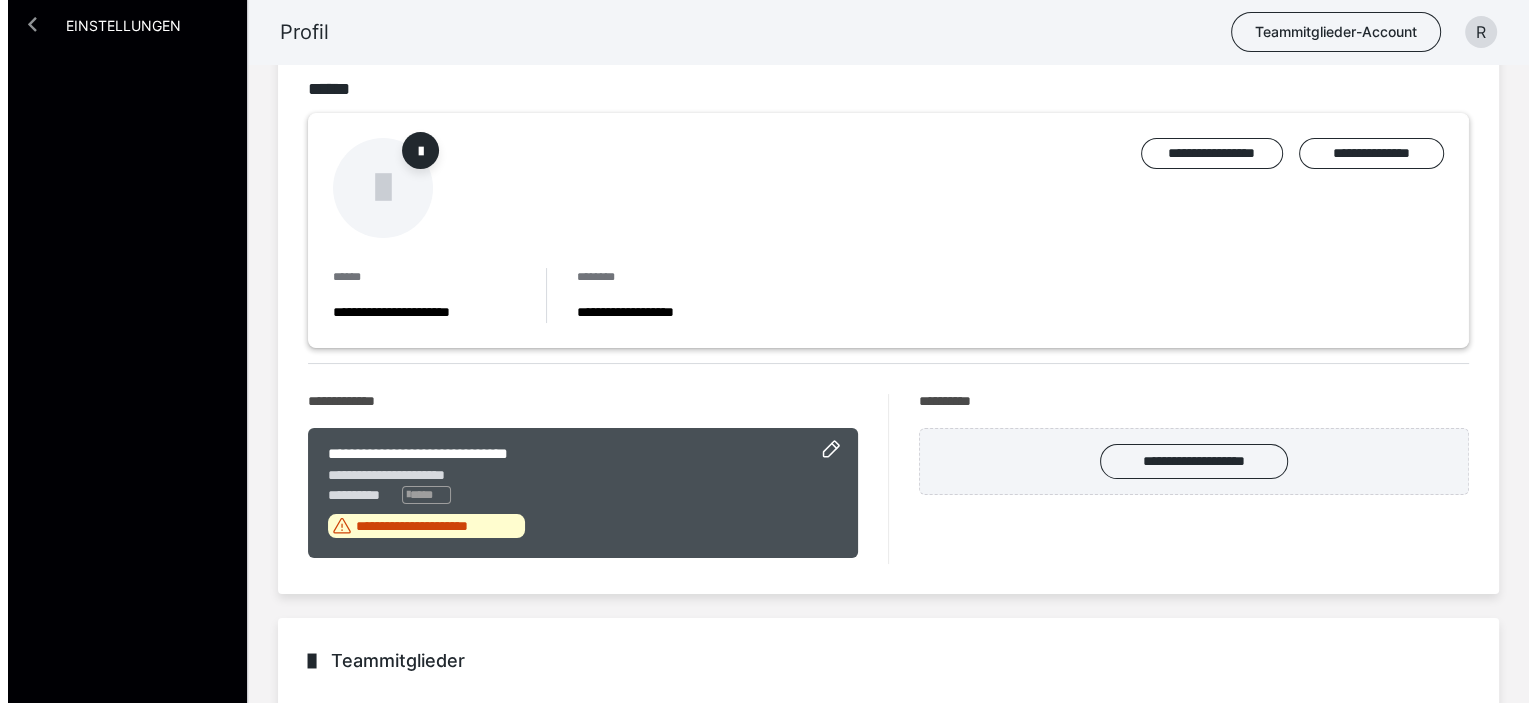 scroll, scrollTop: 0, scrollLeft: 0, axis: both 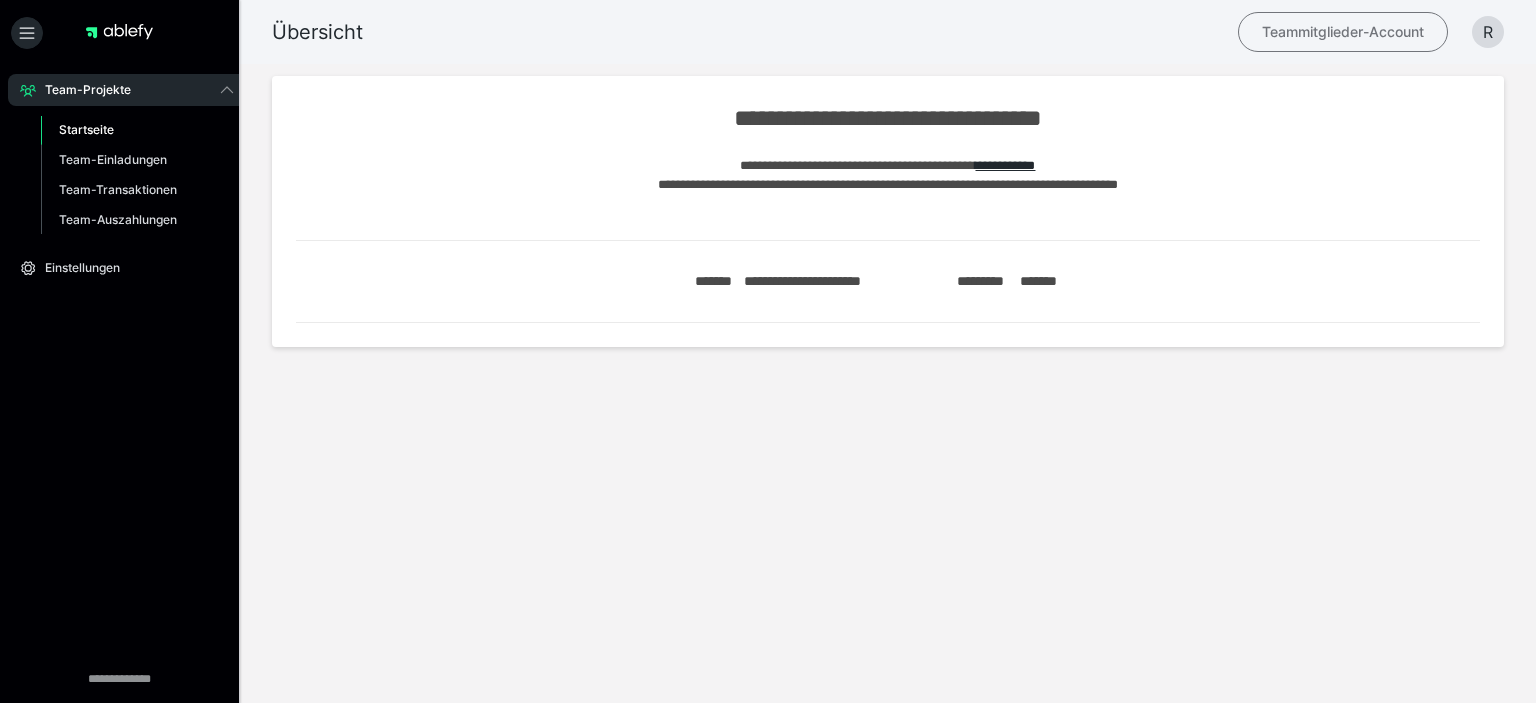 click on "Teammitglieder-Account" at bounding box center [1343, 32] 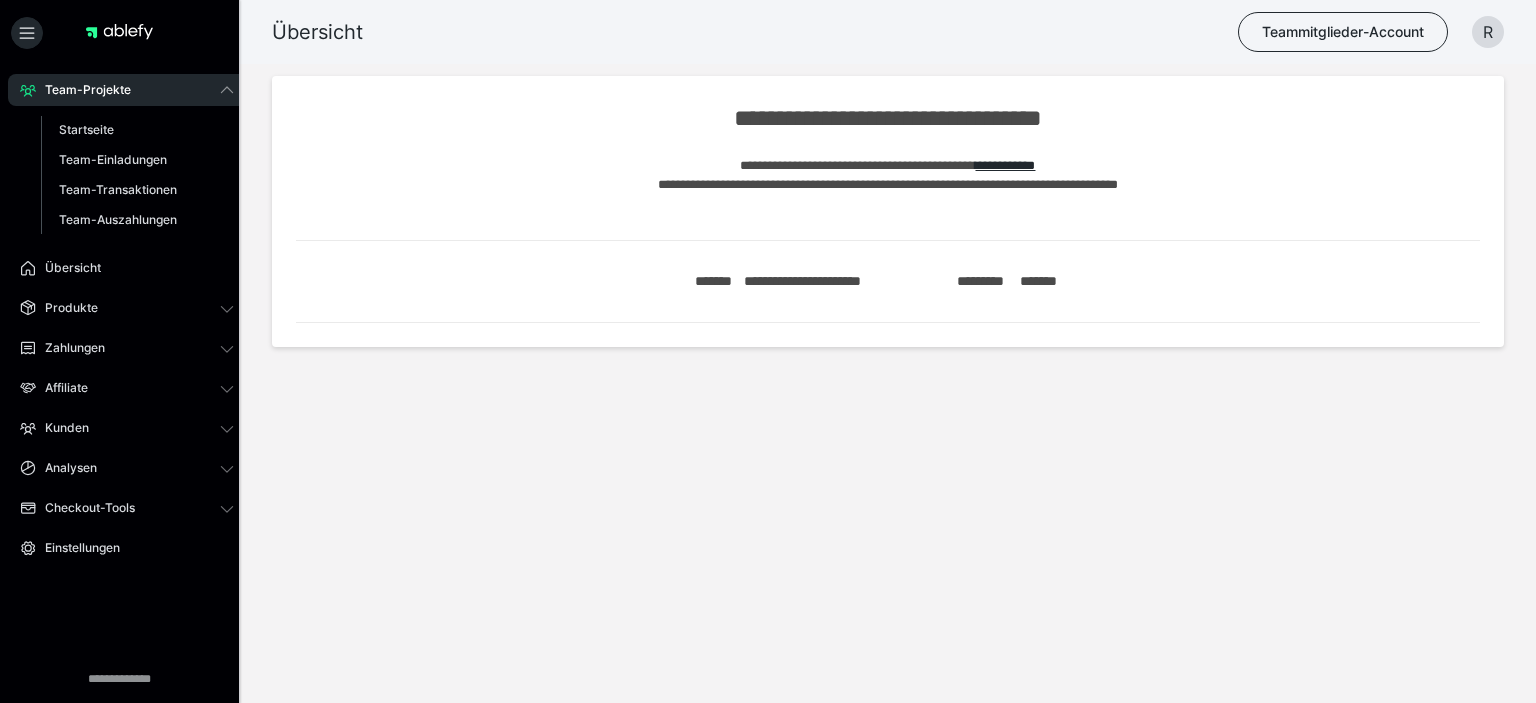 scroll, scrollTop: 0, scrollLeft: 0, axis: both 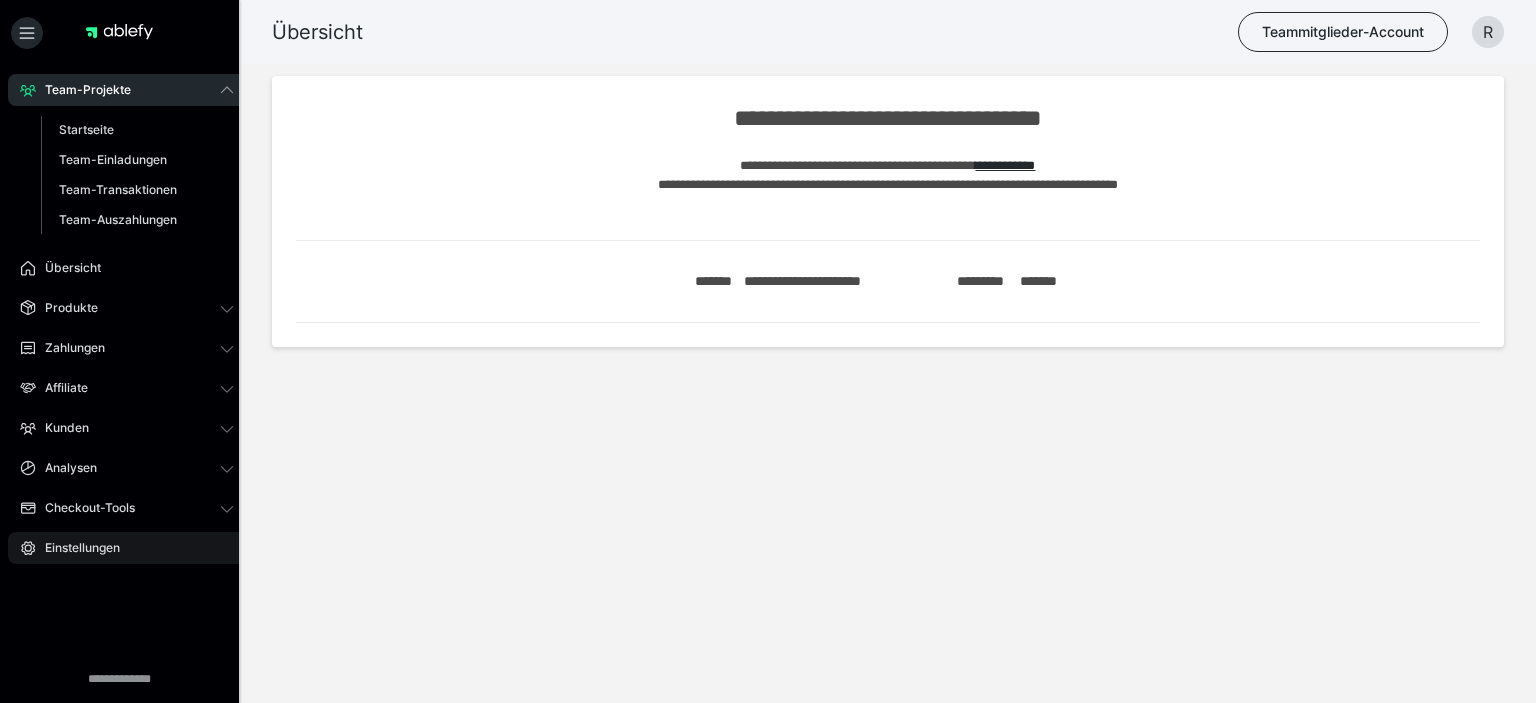 click 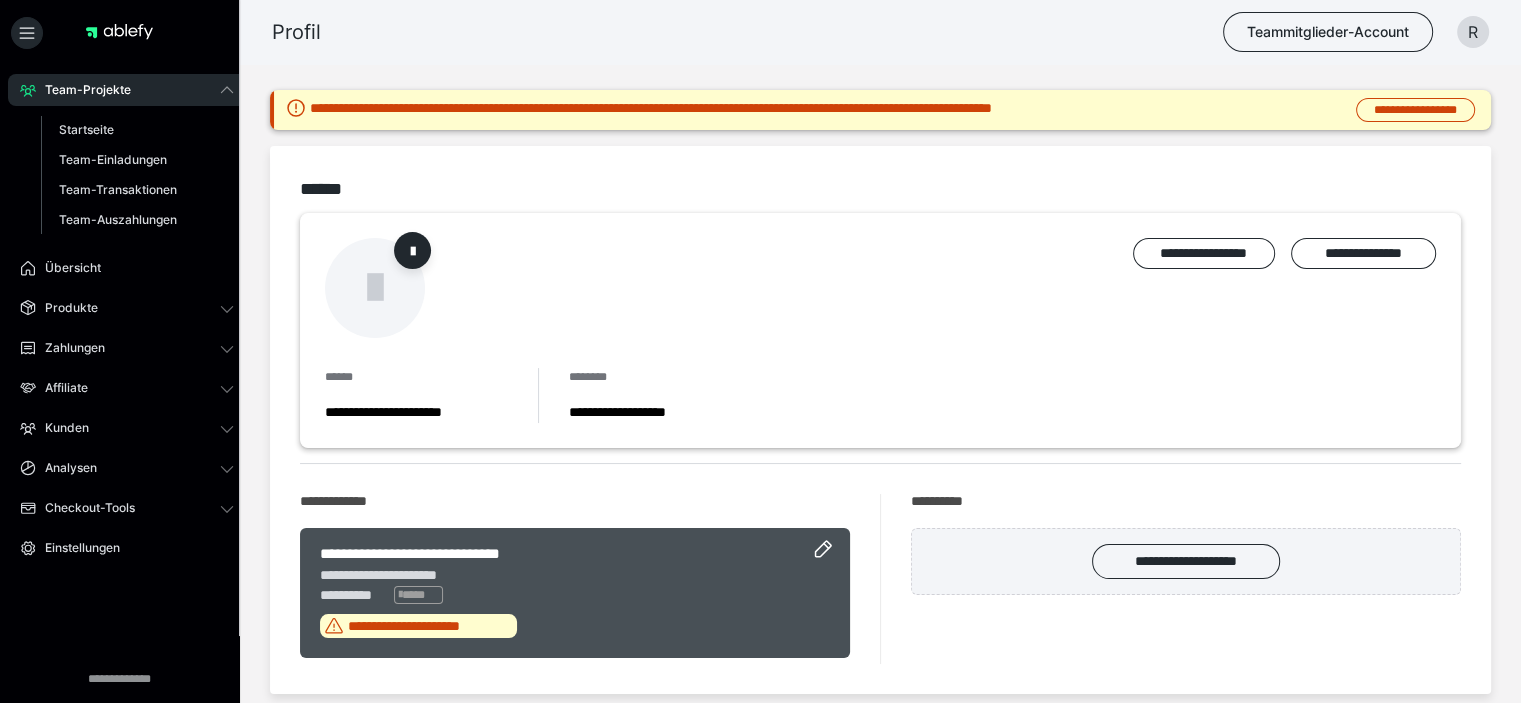 click 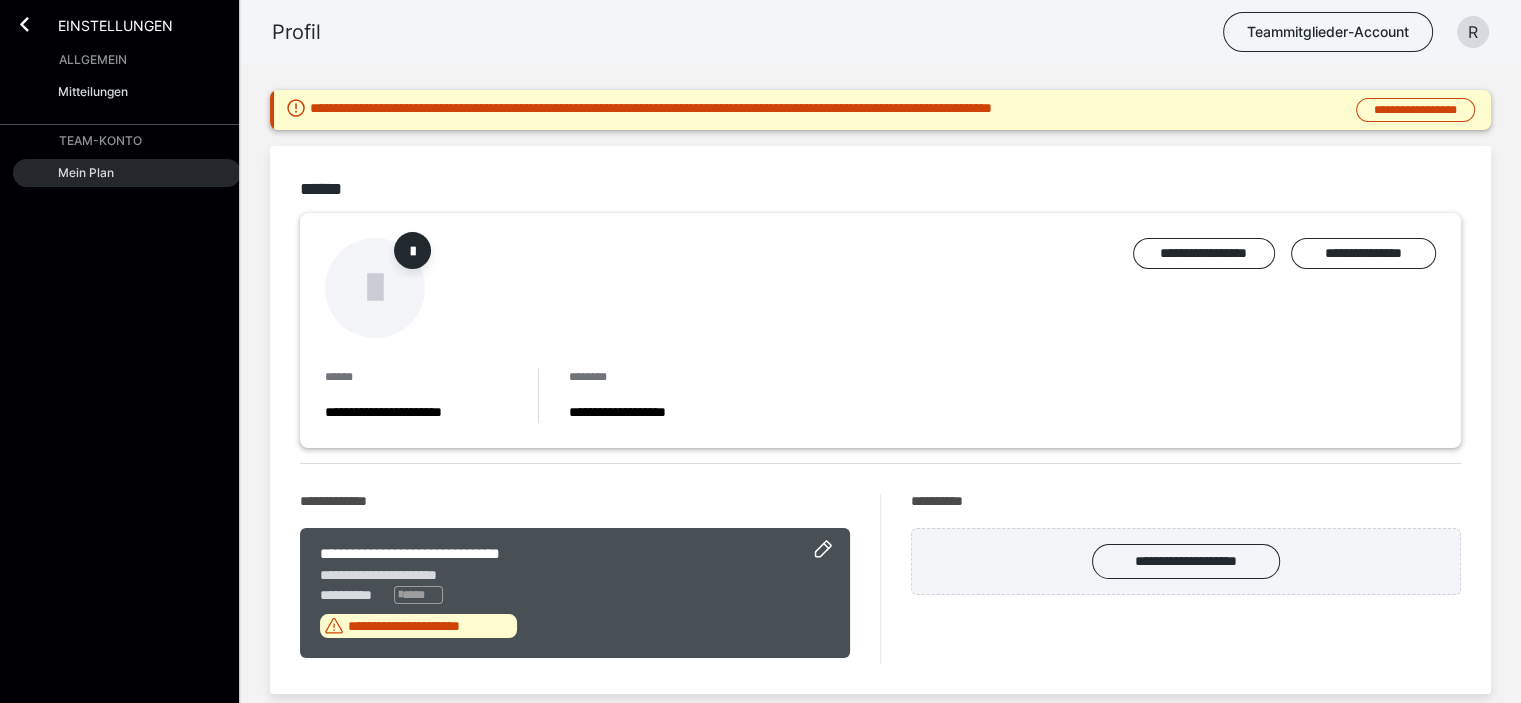 click on "Mein Plan" at bounding box center [86, 172] 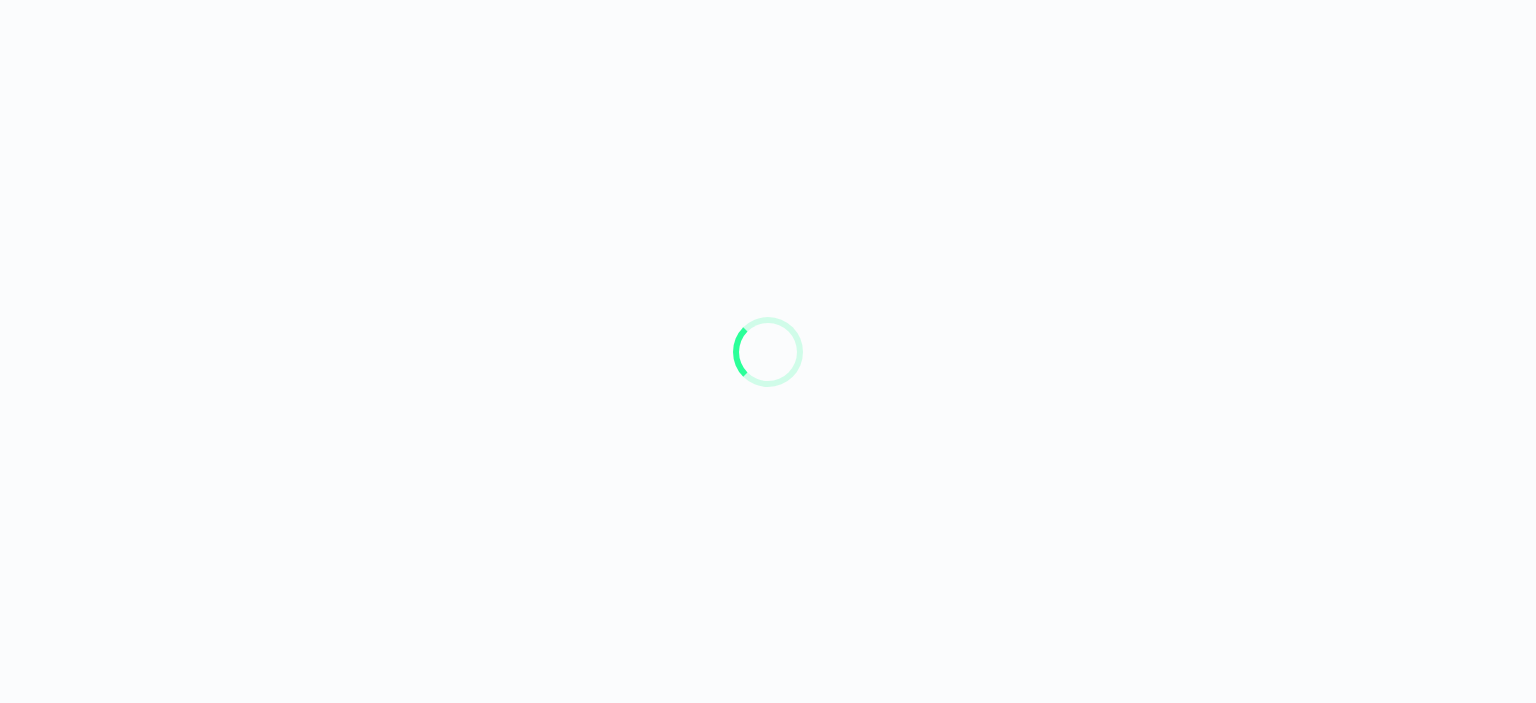 scroll, scrollTop: 0, scrollLeft: 0, axis: both 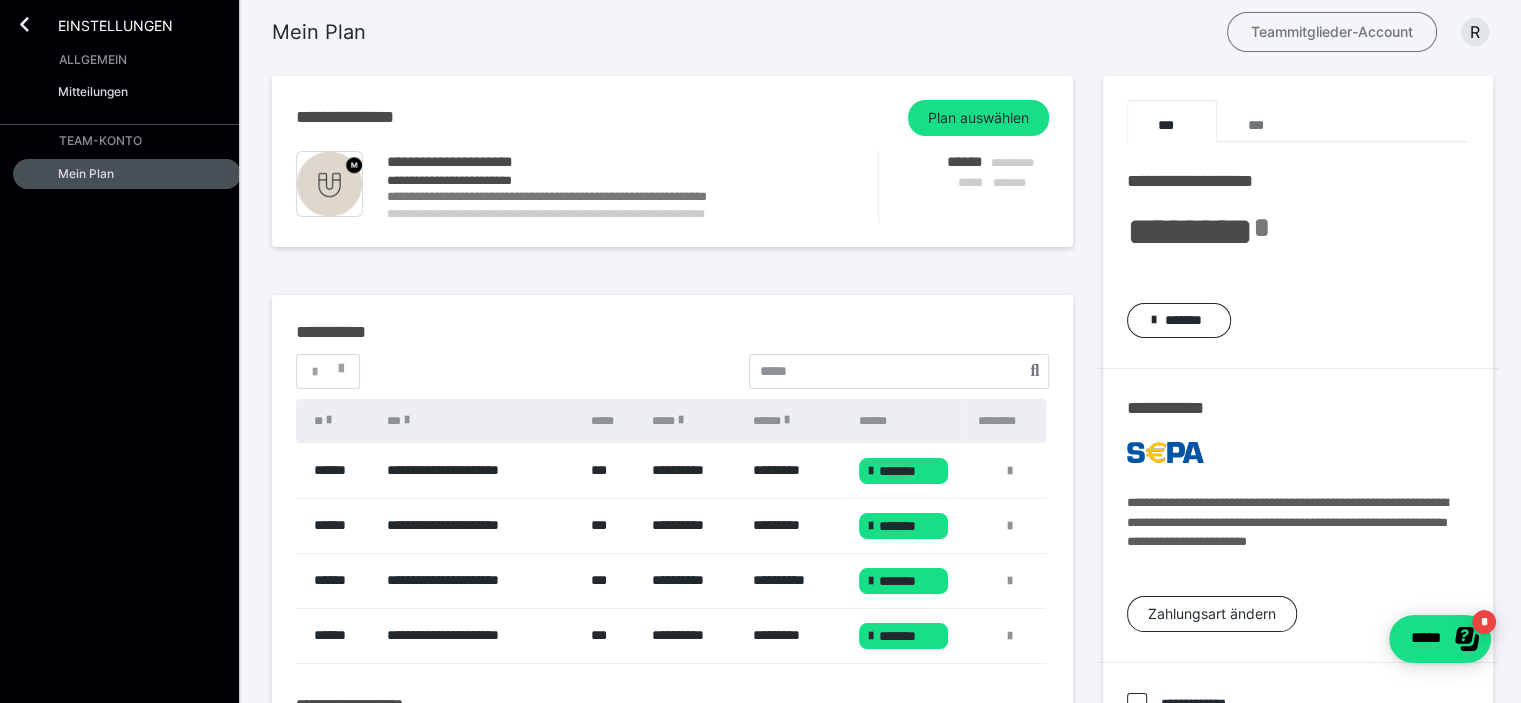click on "Teammitglieder-Account" at bounding box center (1332, 32) 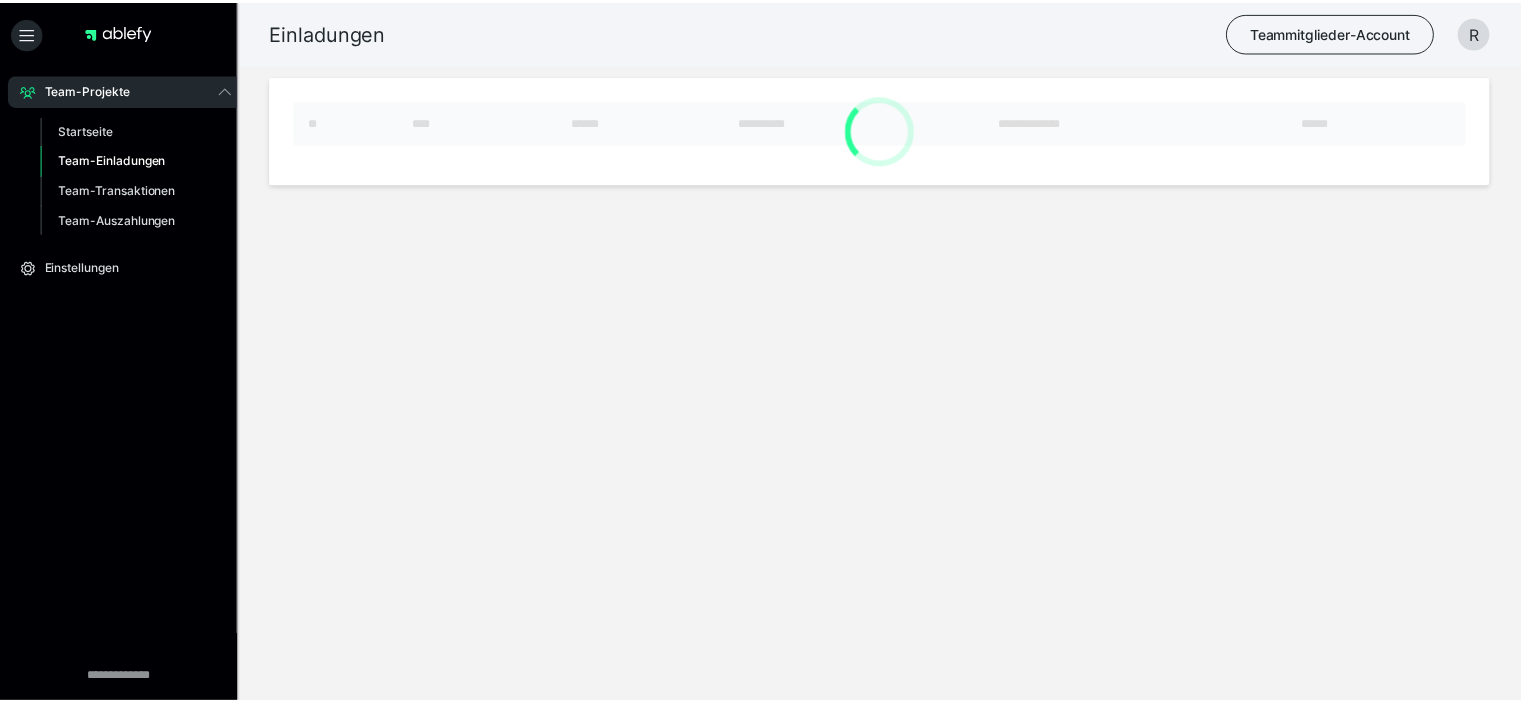 scroll, scrollTop: 0, scrollLeft: 0, axis: both 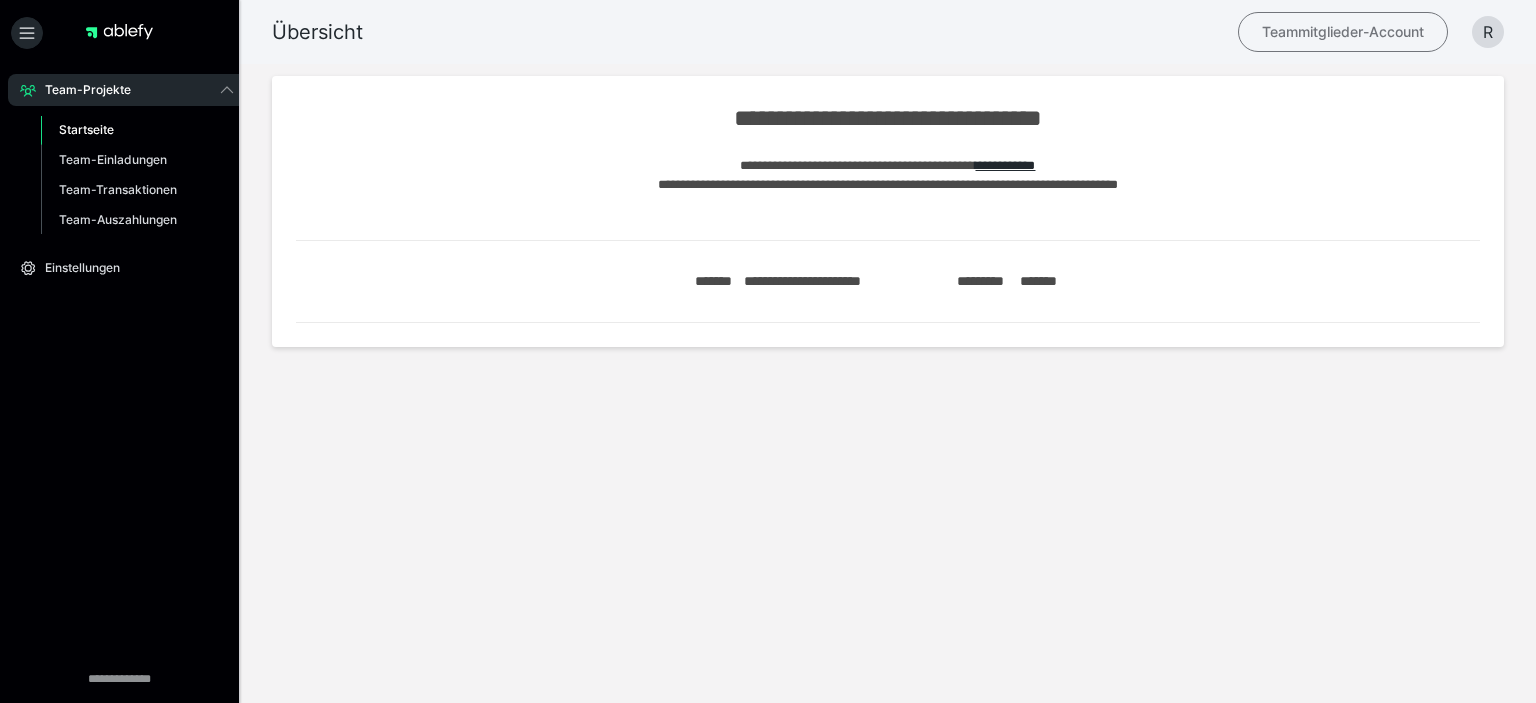 click on "Teammitglieder-Account" at bounding box center [1343, 32] 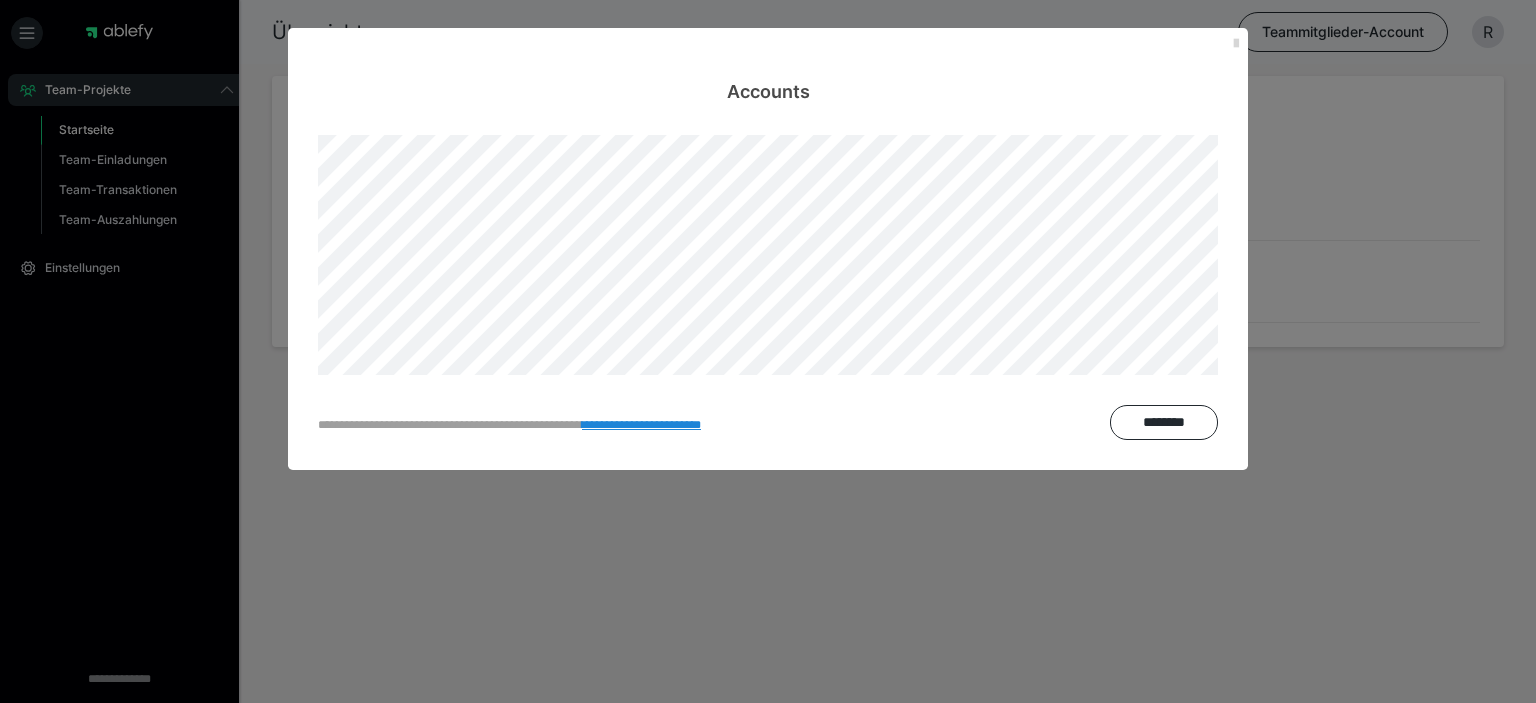 click at bounding box center [1236, 44] 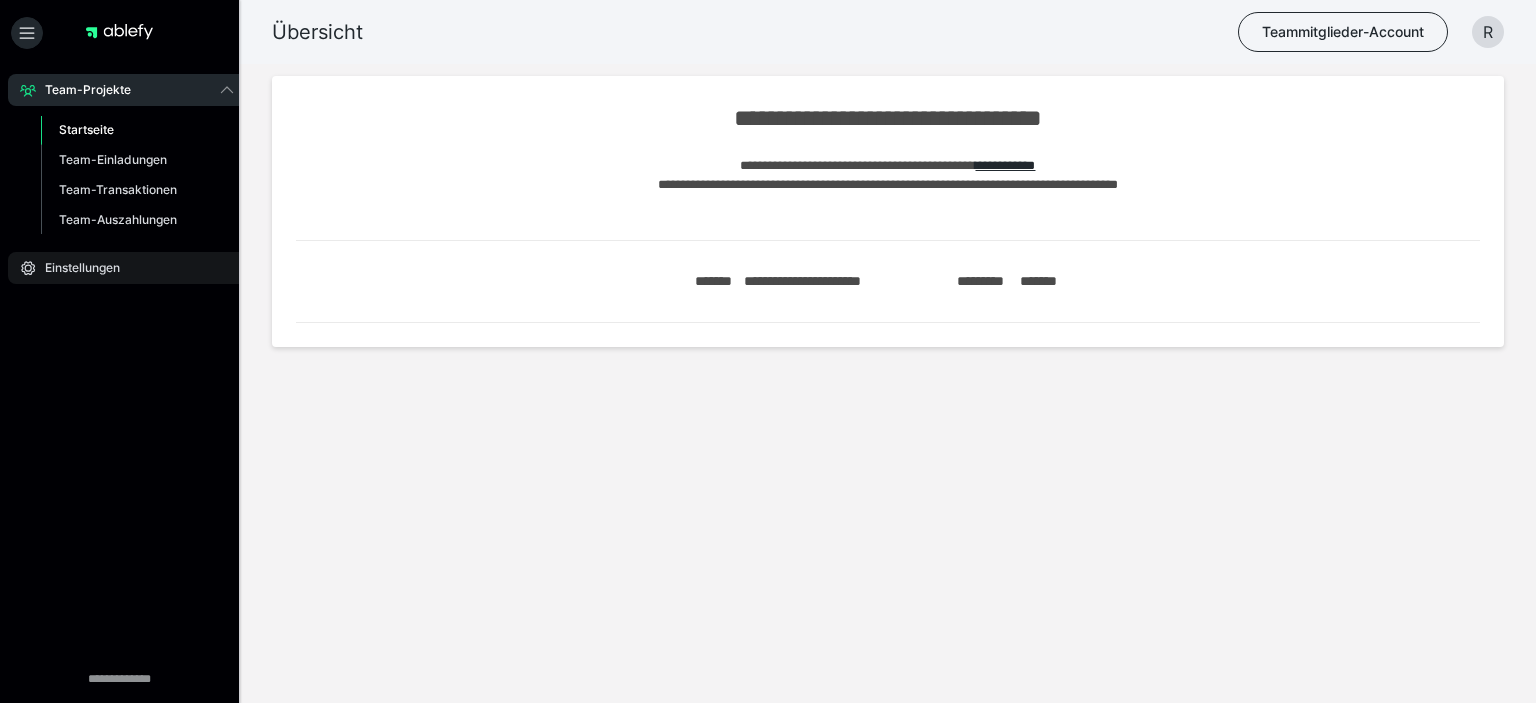 click 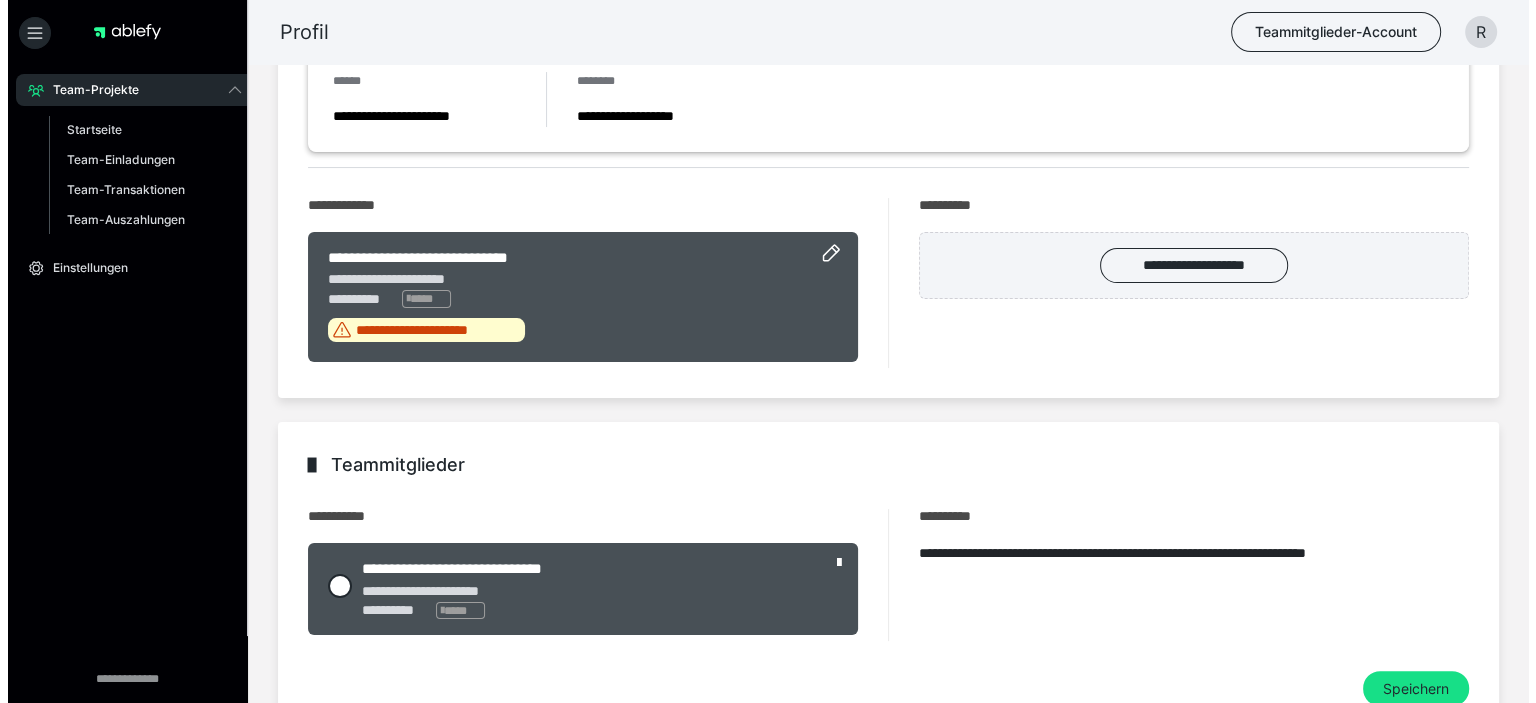 scroll, scrollTop: 300, scrollLeft: 0, axis: vertical 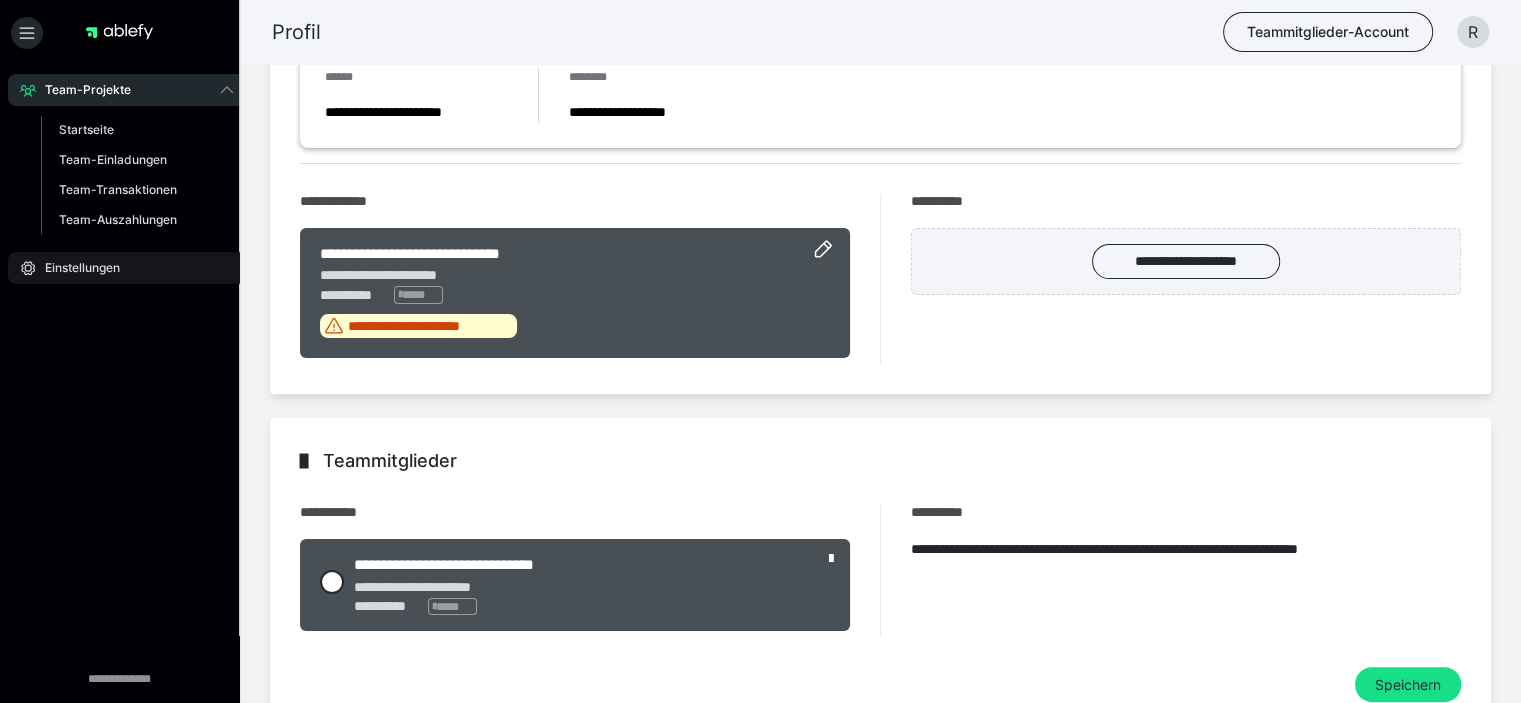 click on "Einstellungen" at bounding box center (75, 268) 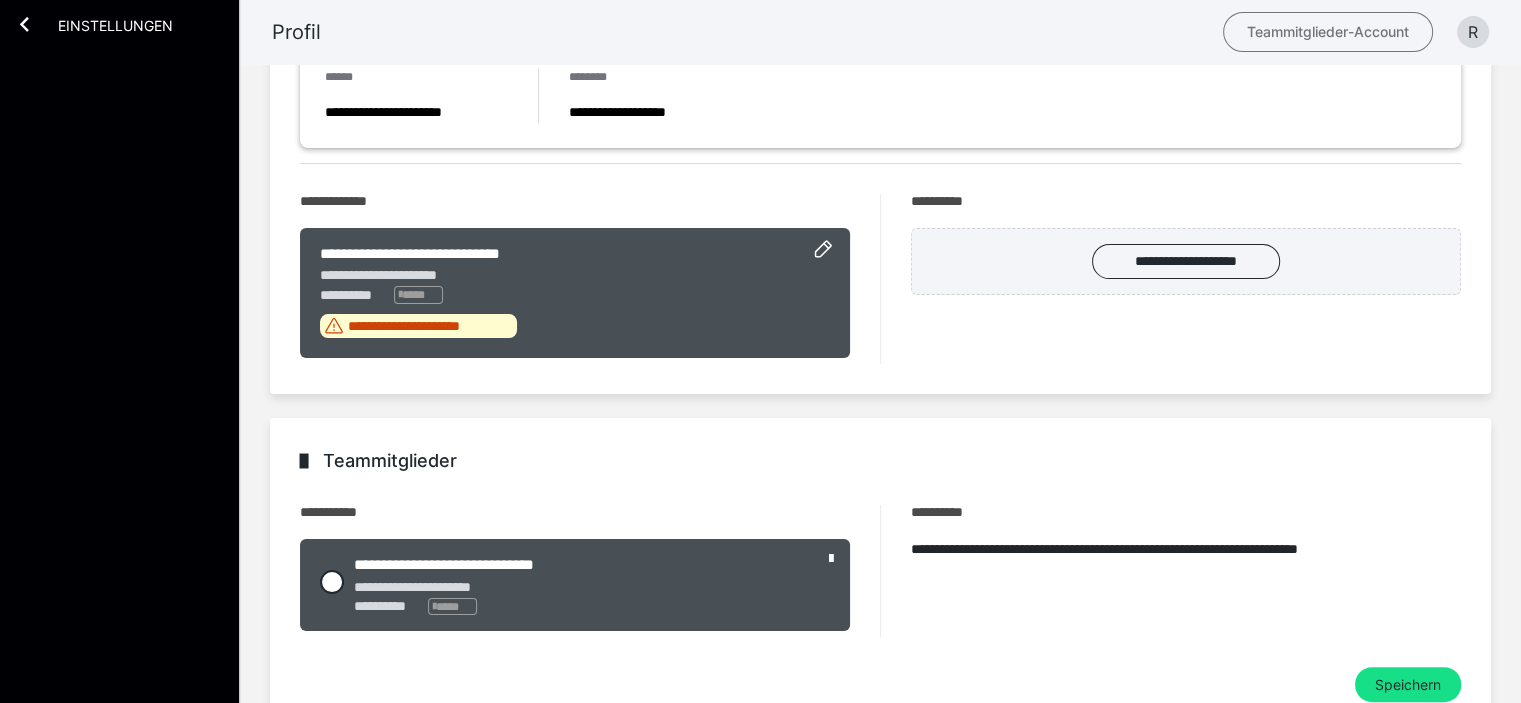click on "Teammitglieder-Account" at bounding box center (1328, 32) 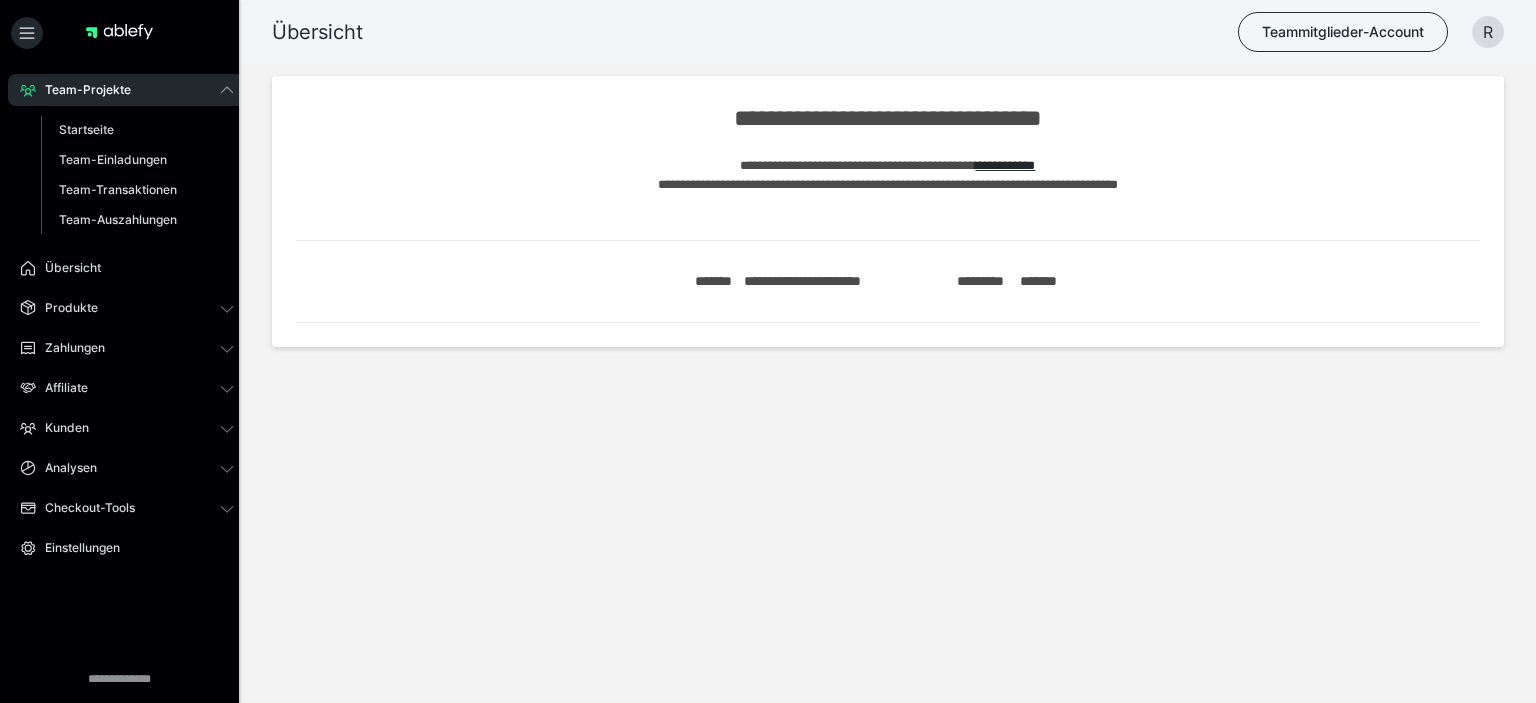 scroll, scrollTop: 0, scrollLeft: 0, axis: both 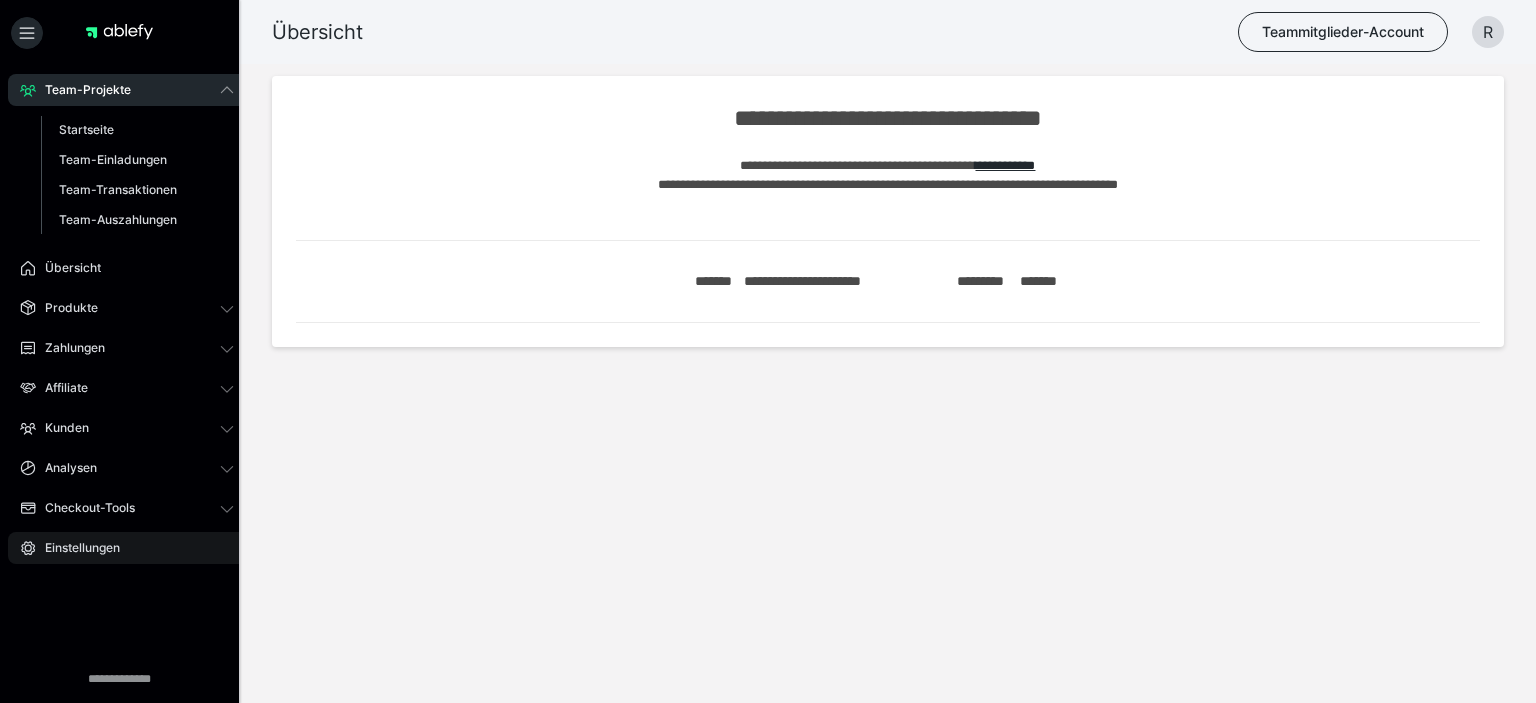 click 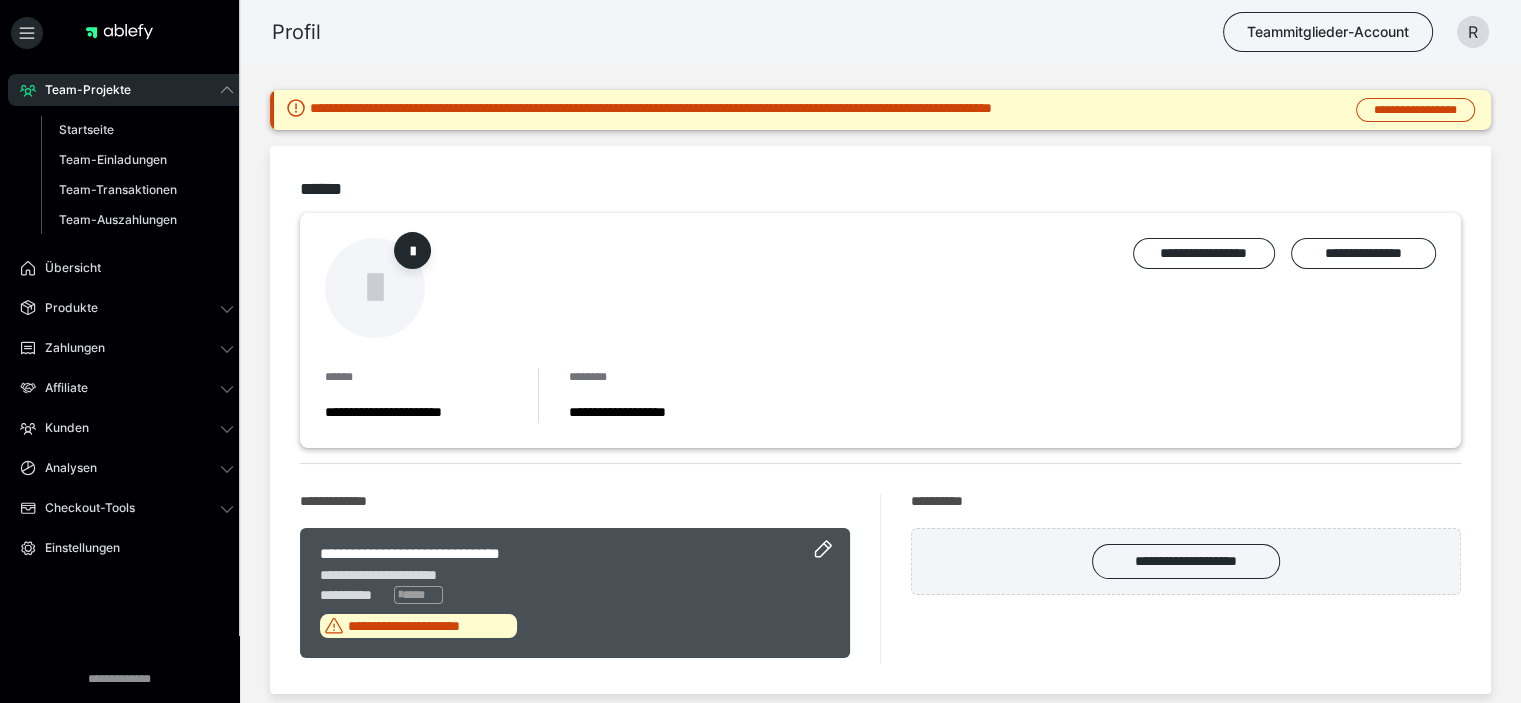 click 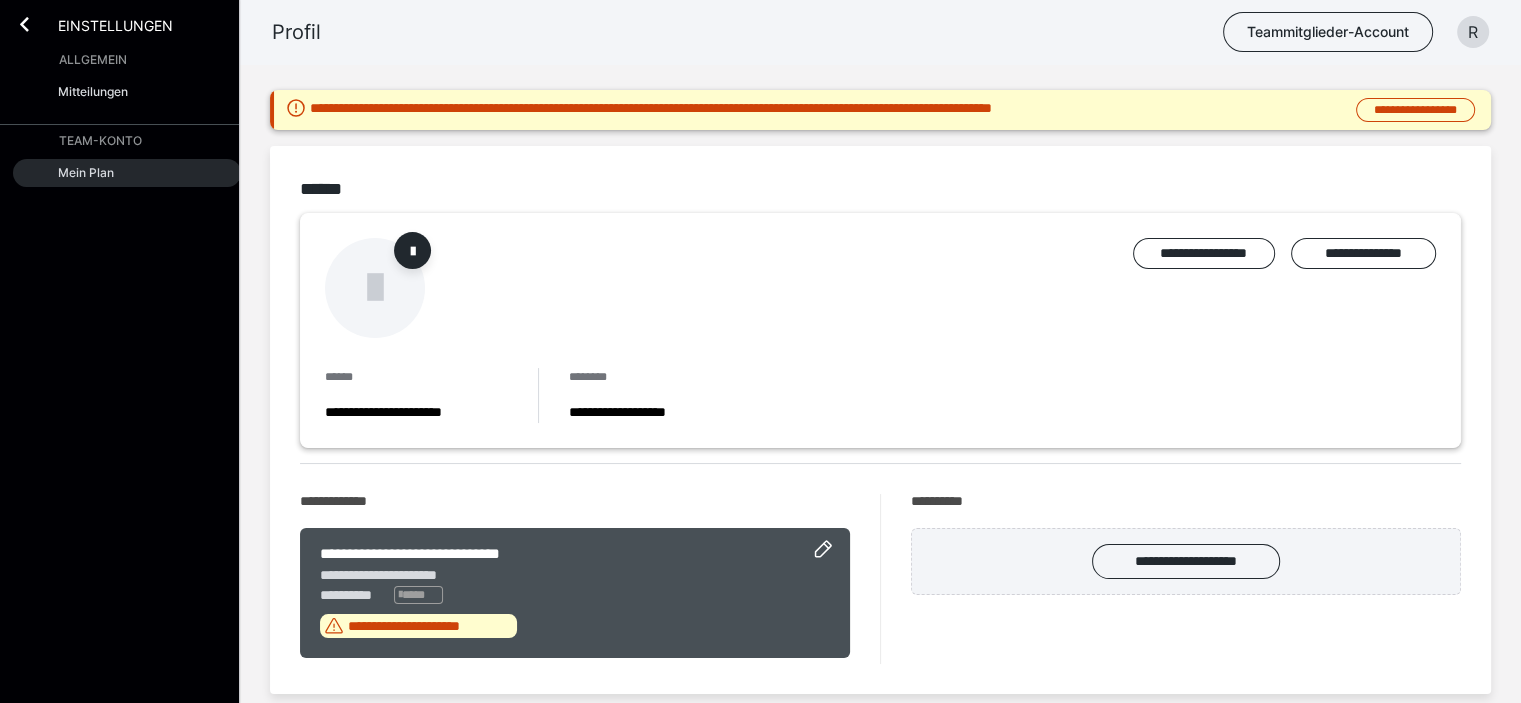 click on "Mein Plan" at bounding box center [86, 172] 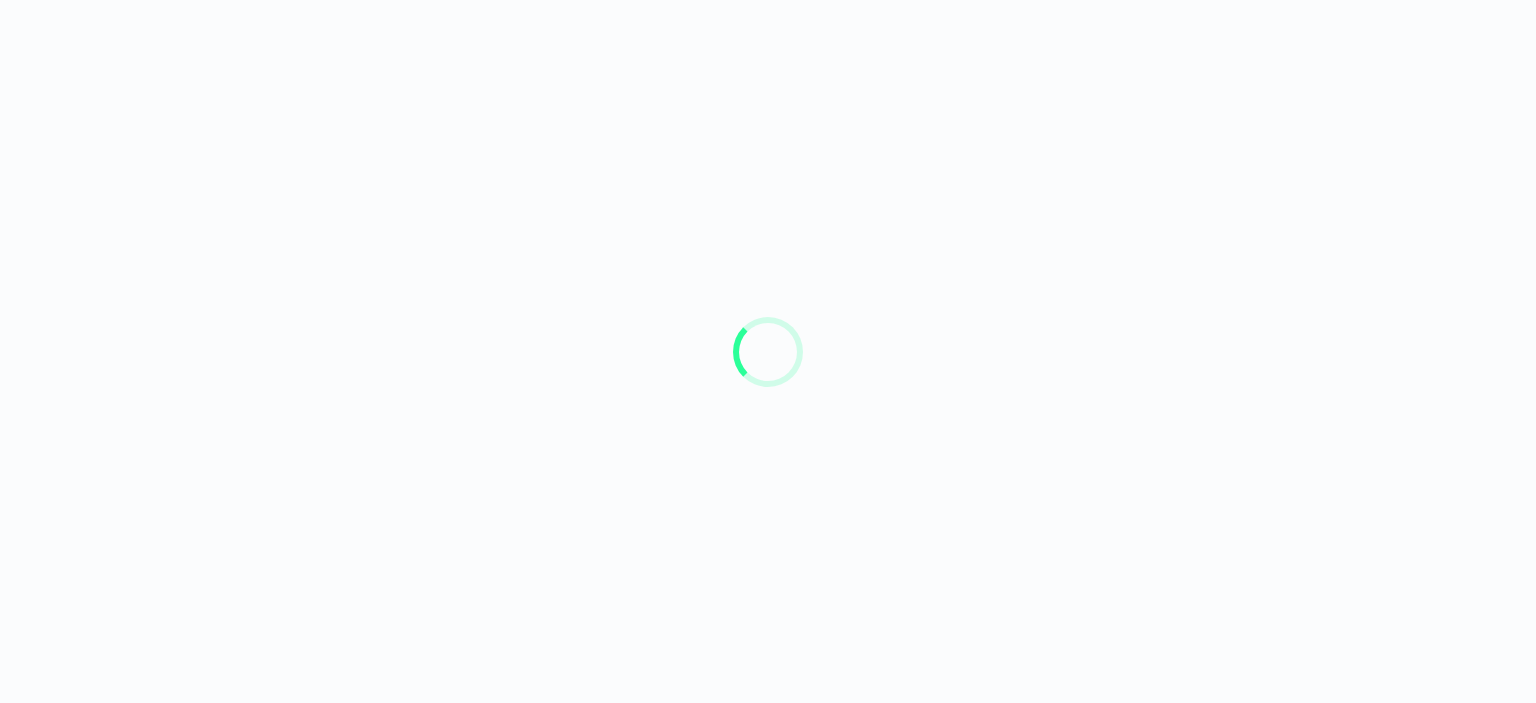 scroll, scrollTop: 0, scrollLeft: 0, axis: both 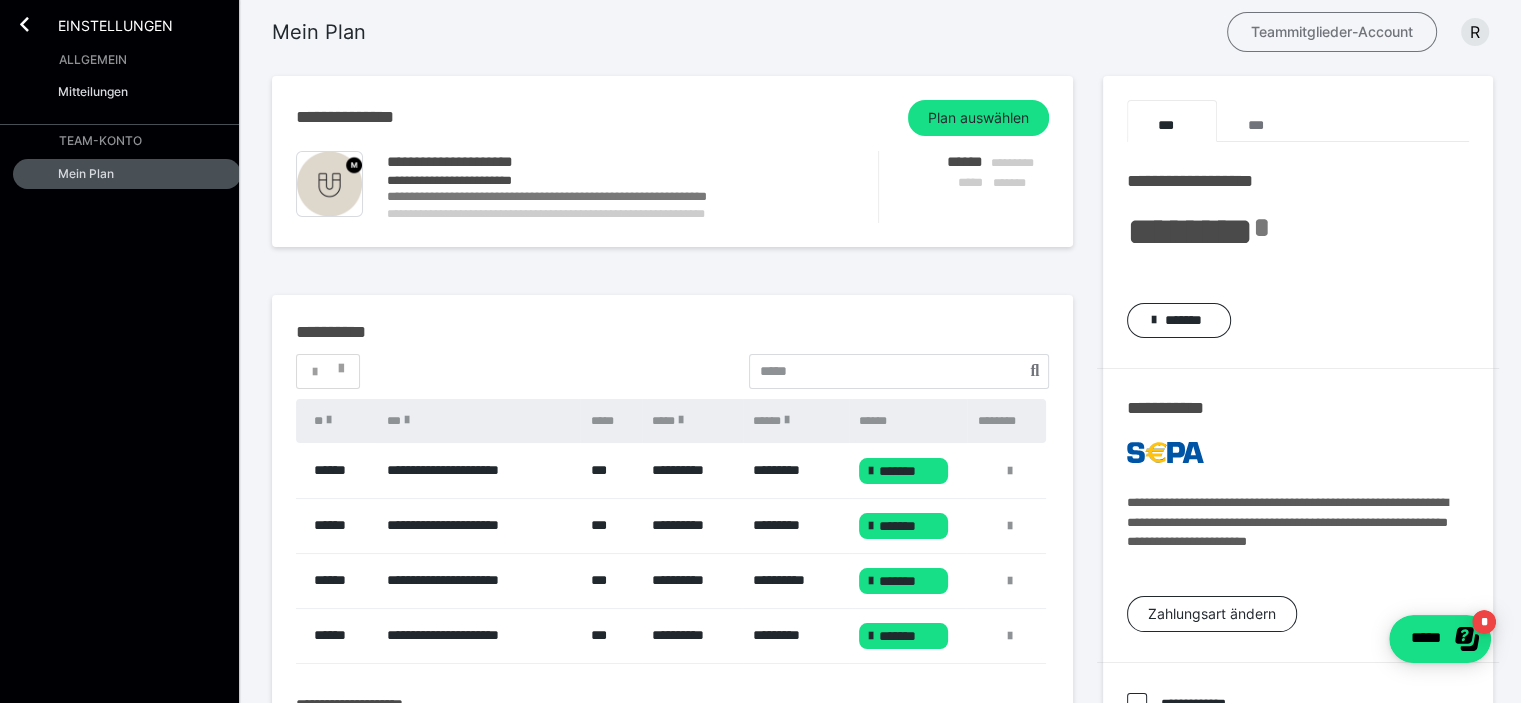 click on "Teammitglieder-Account" at bounding box center (1332, 32) 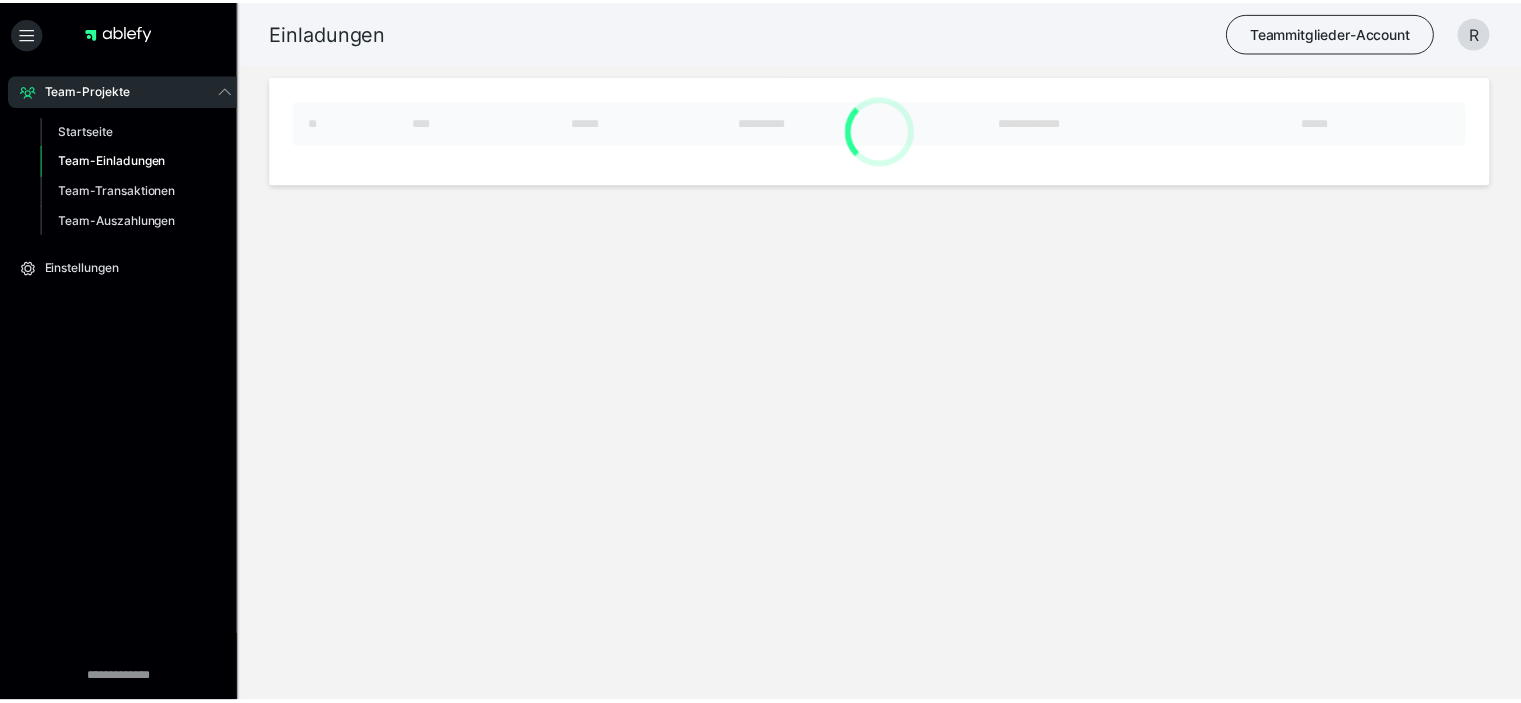 scroll, scrollTop: 0, scrollLeft: 0, axis: both 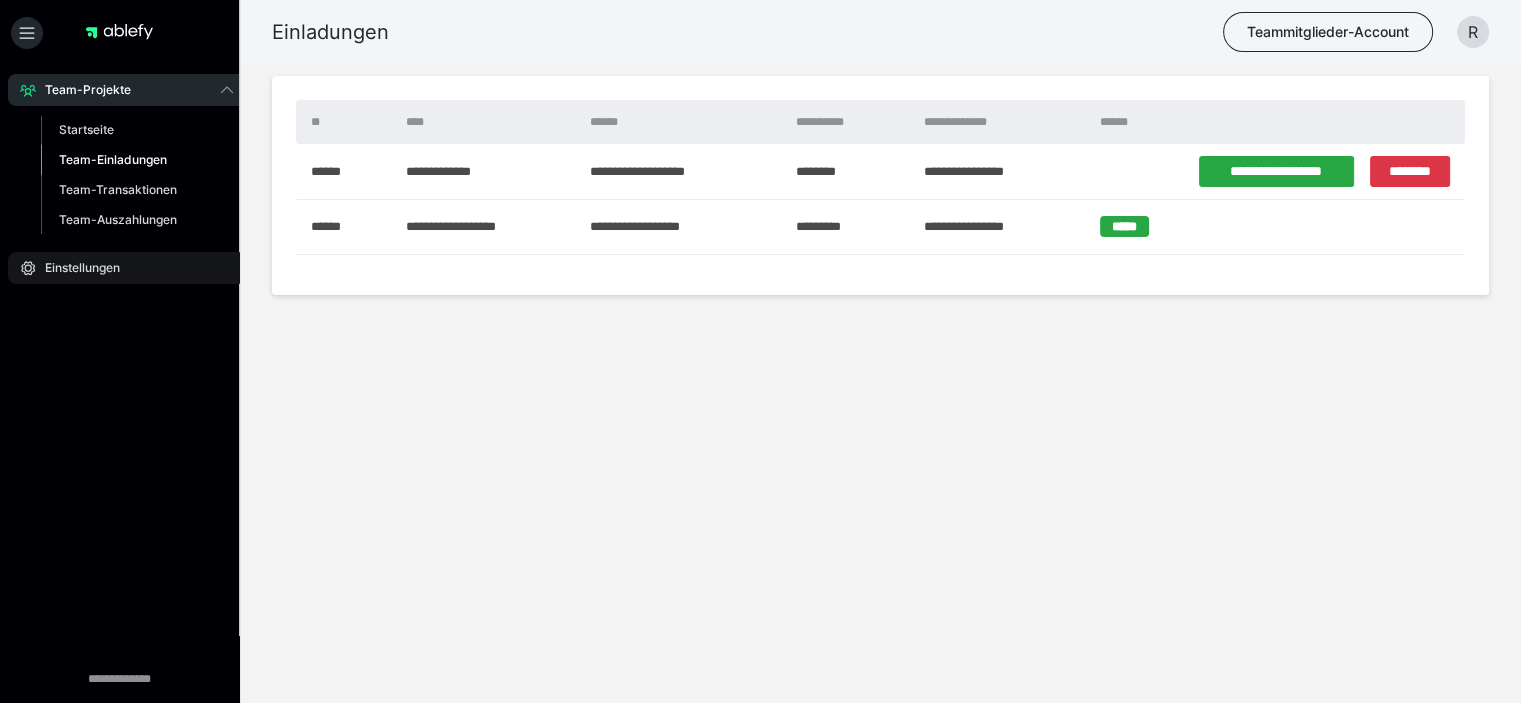 click 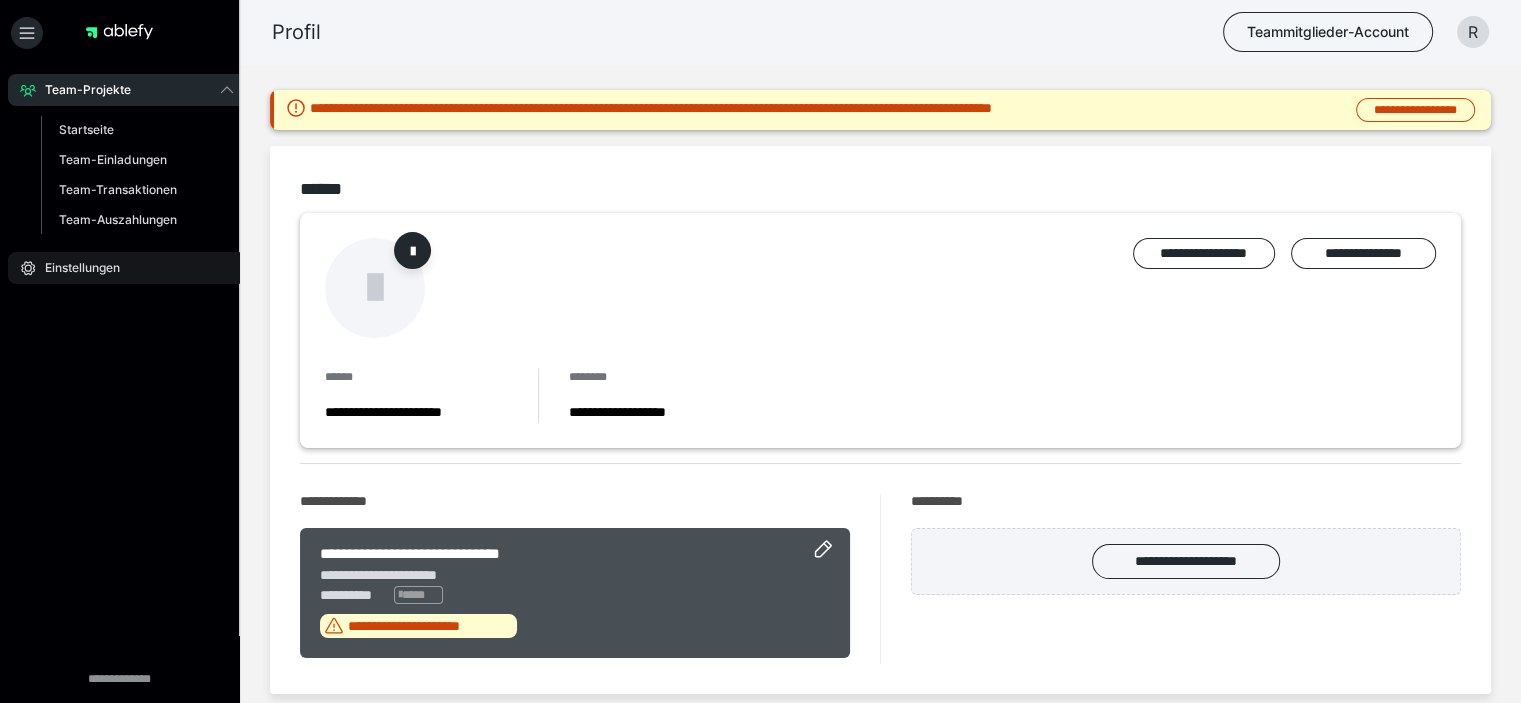 click 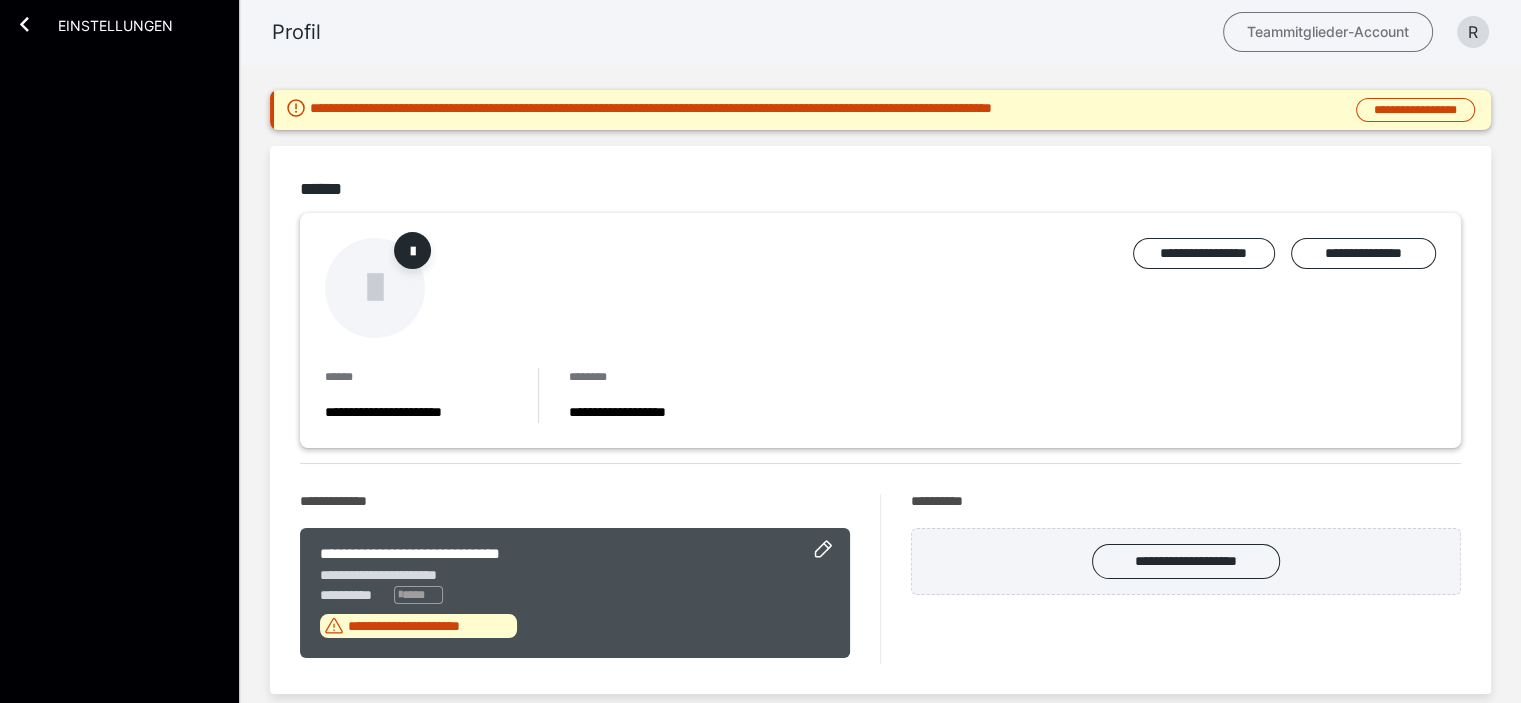 click on "Teammitglieder-Account" at bounding box center (1328, 32) 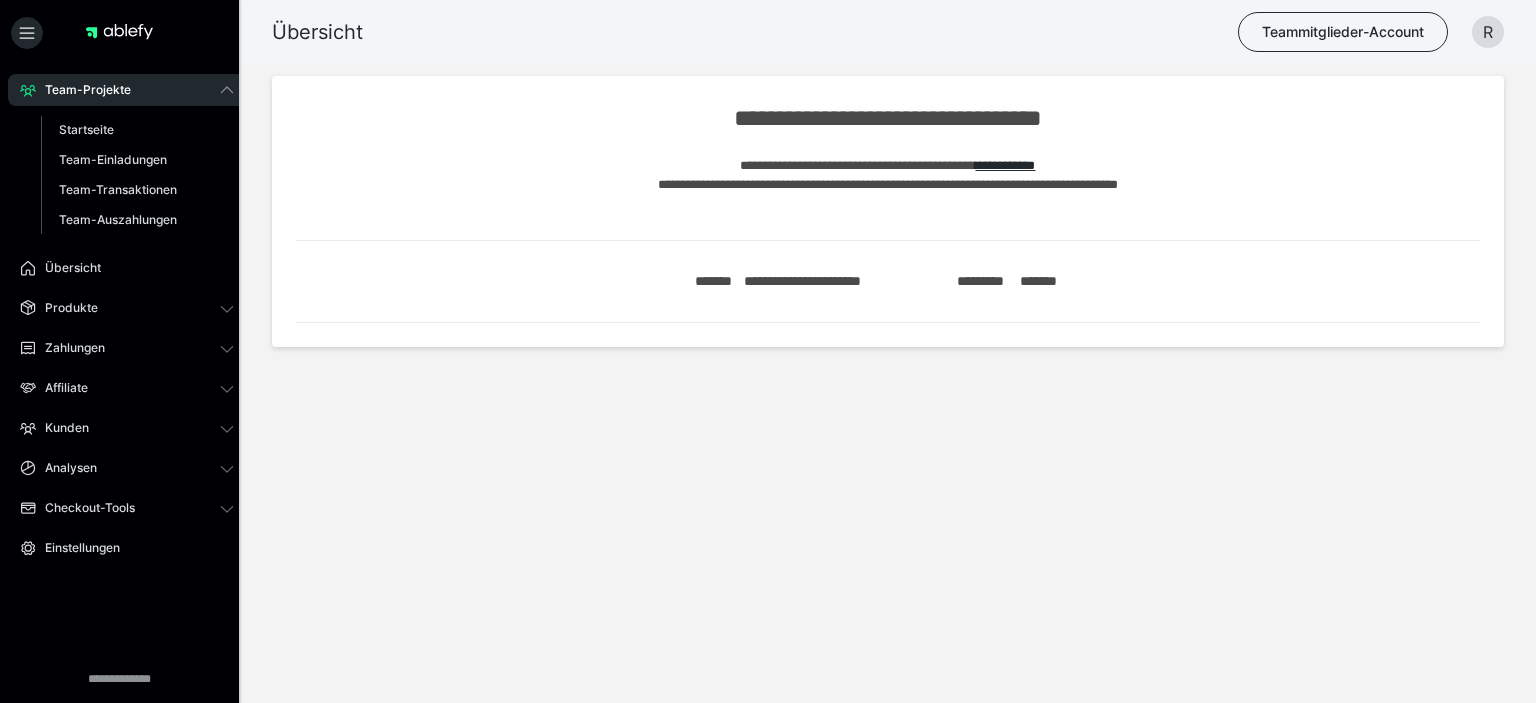 scroll, scrollTop: 0, scrollLeft: 0, axis: both 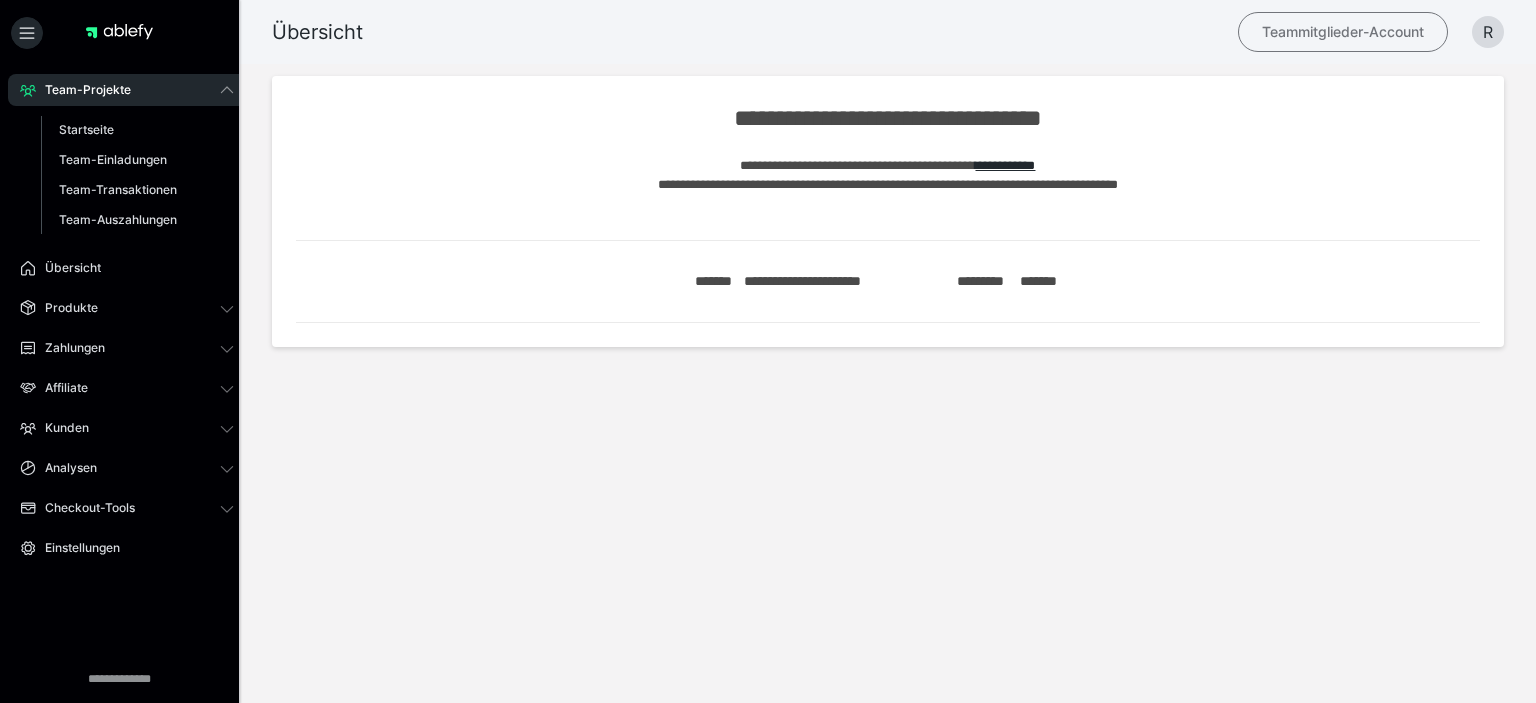 click on "Teammitglieder-Account" at bounding box center [1343, 32] 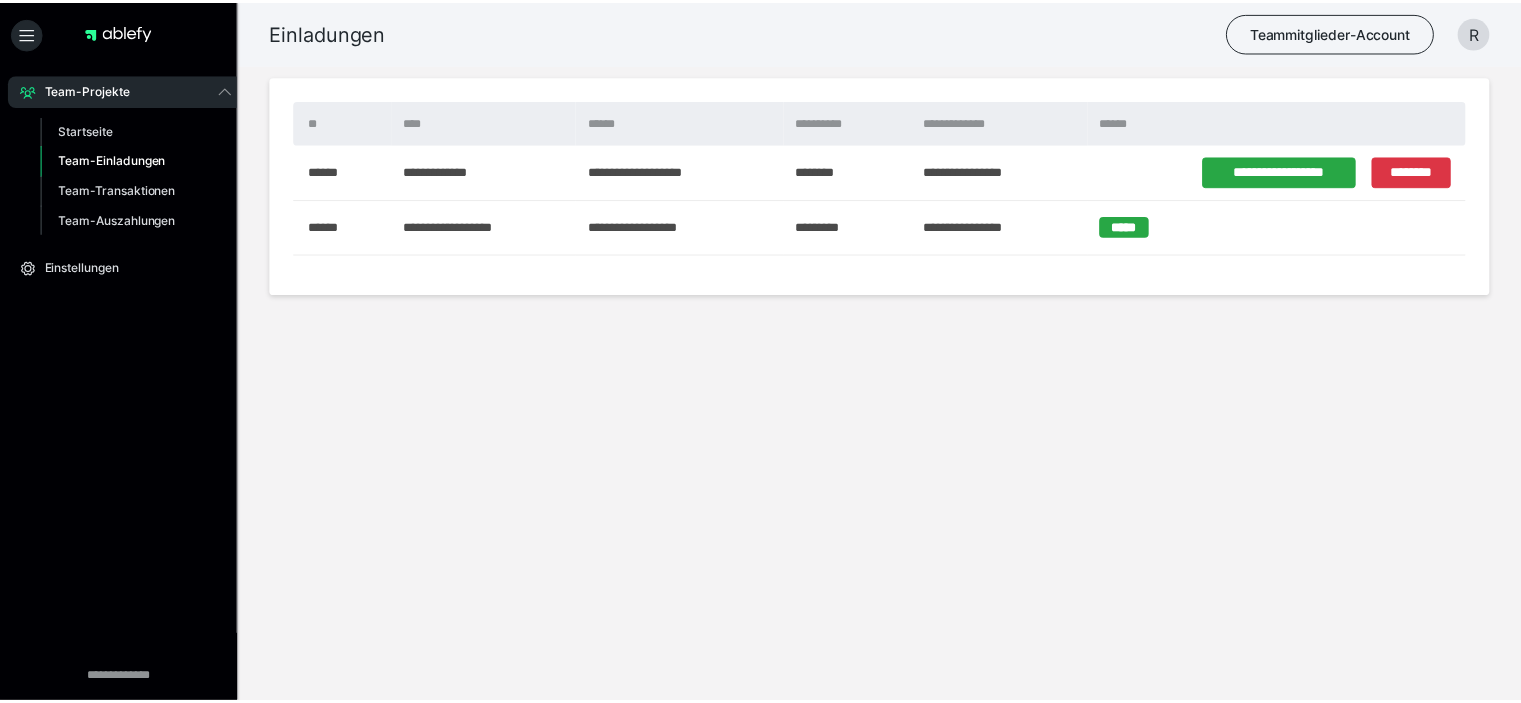 scroll, scrollTop: 0, scrollLeft: 0, axis: both 